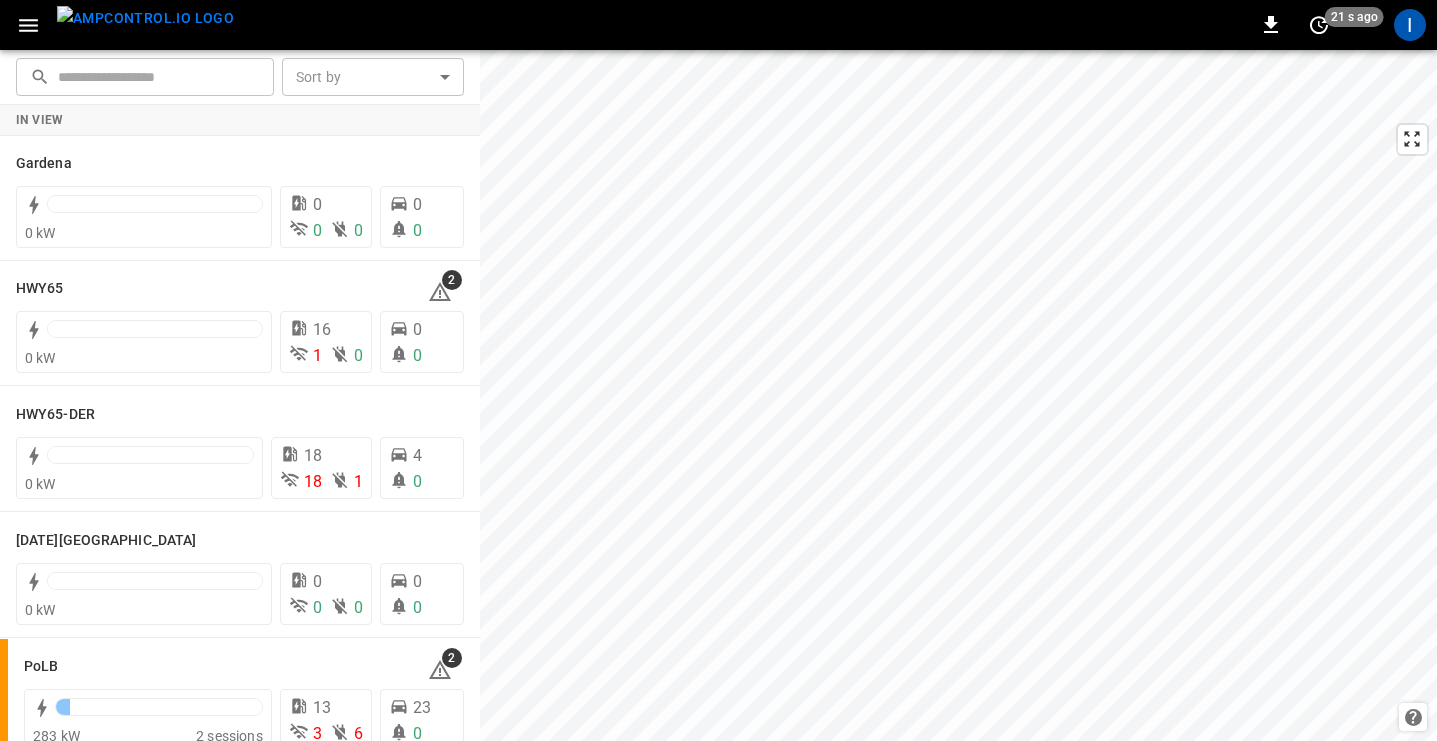 scroll, scrollTop: 0, scrollLeft: 0, axis: both 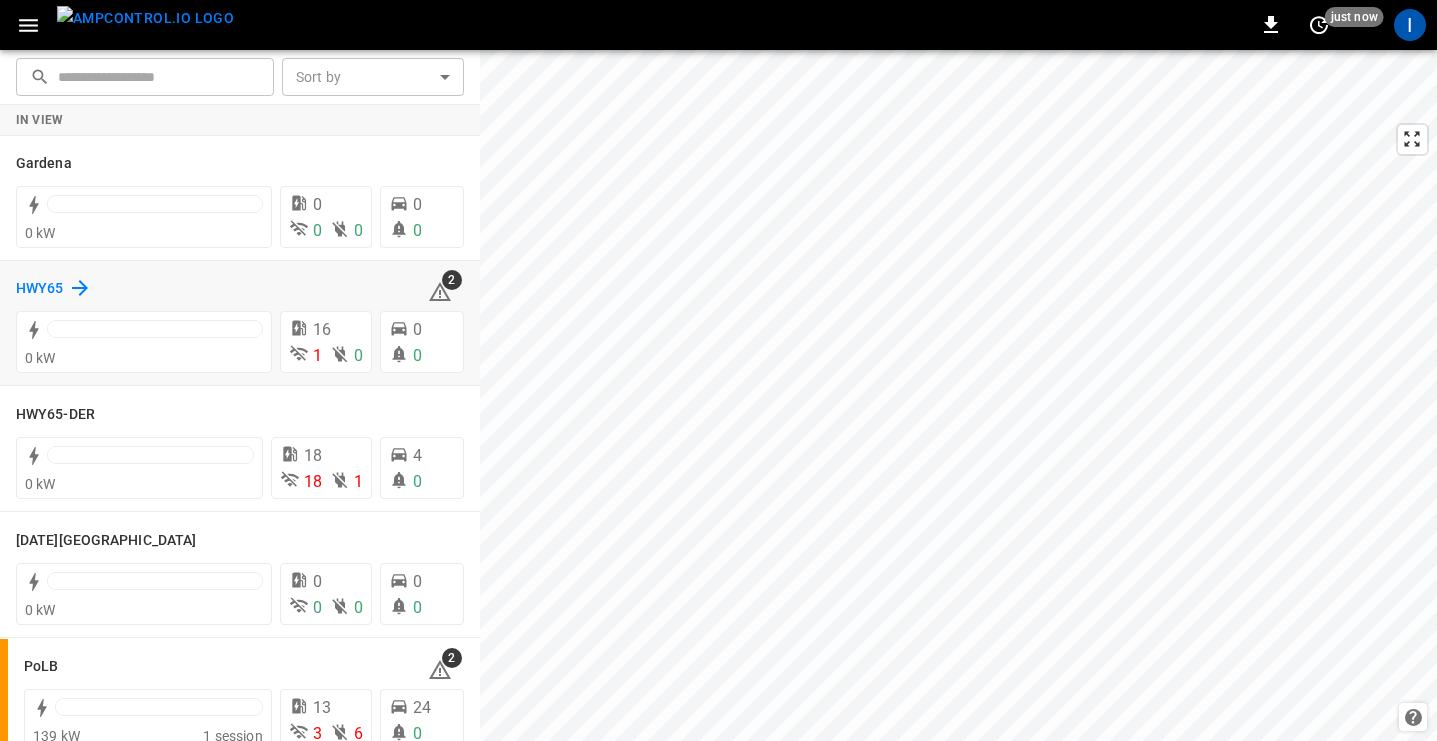 click on "HWY65" at bounding box center (40, 289) 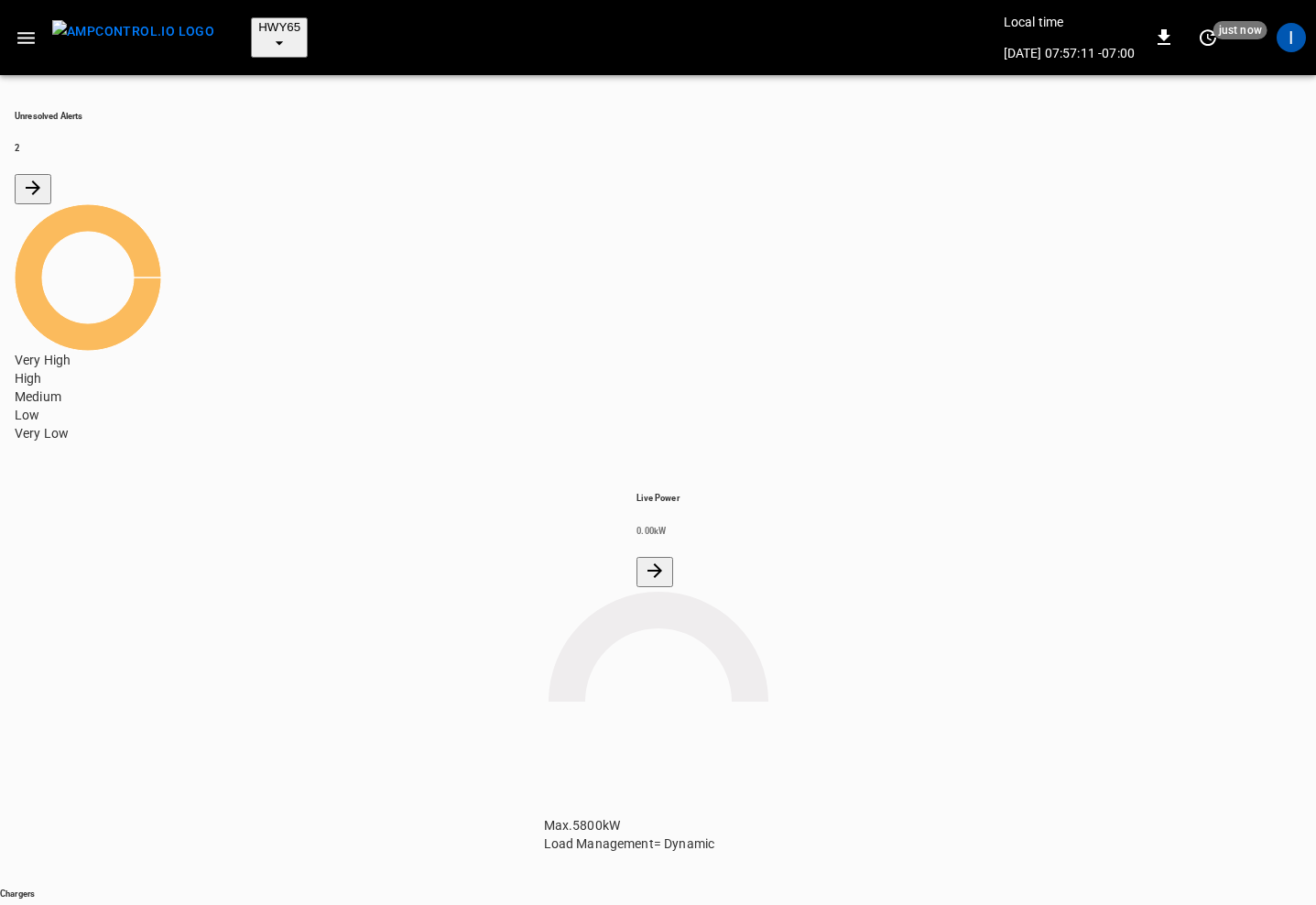 scroll, scrollTop: 0, scrollLeft: 0, axis: both 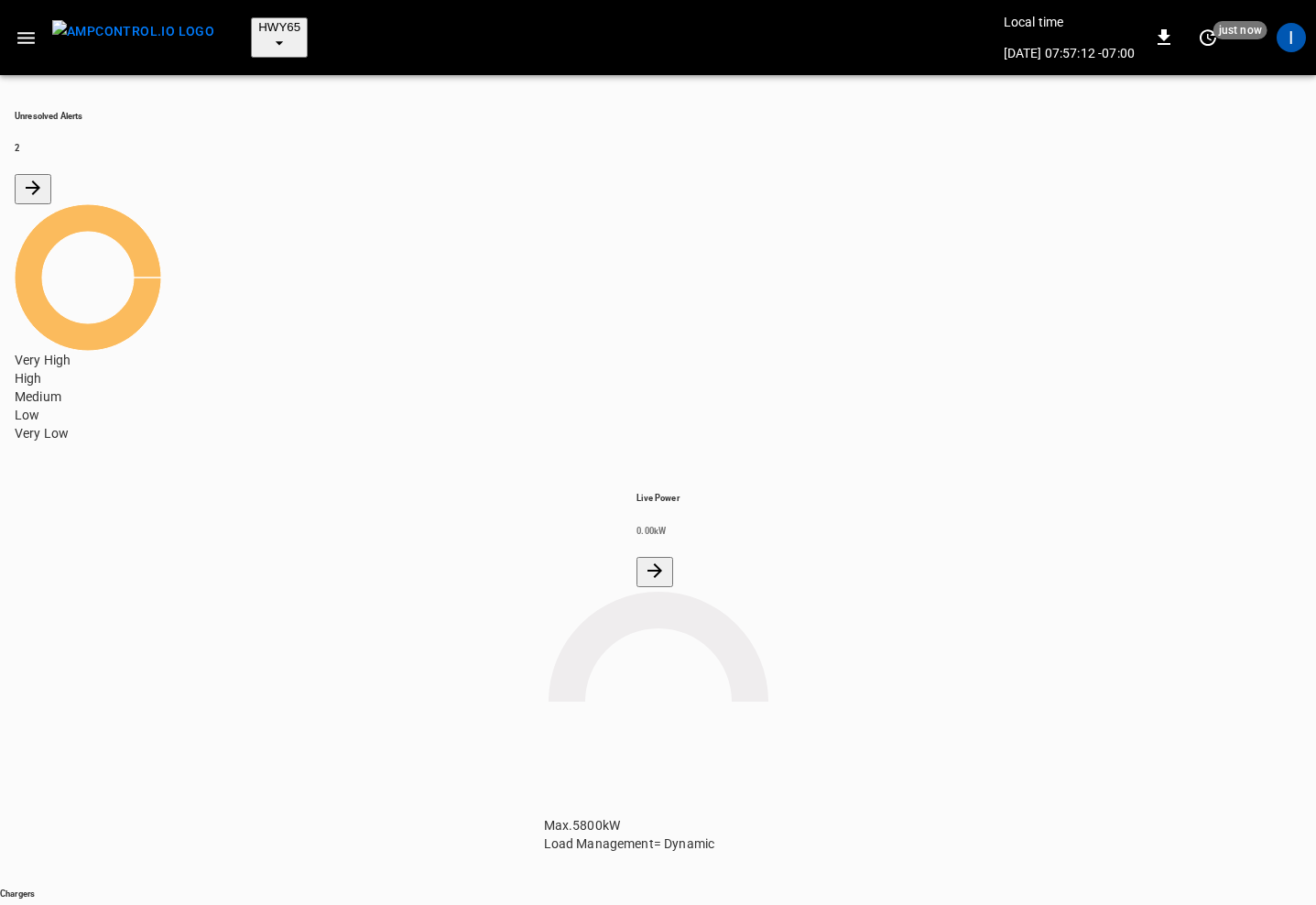 click 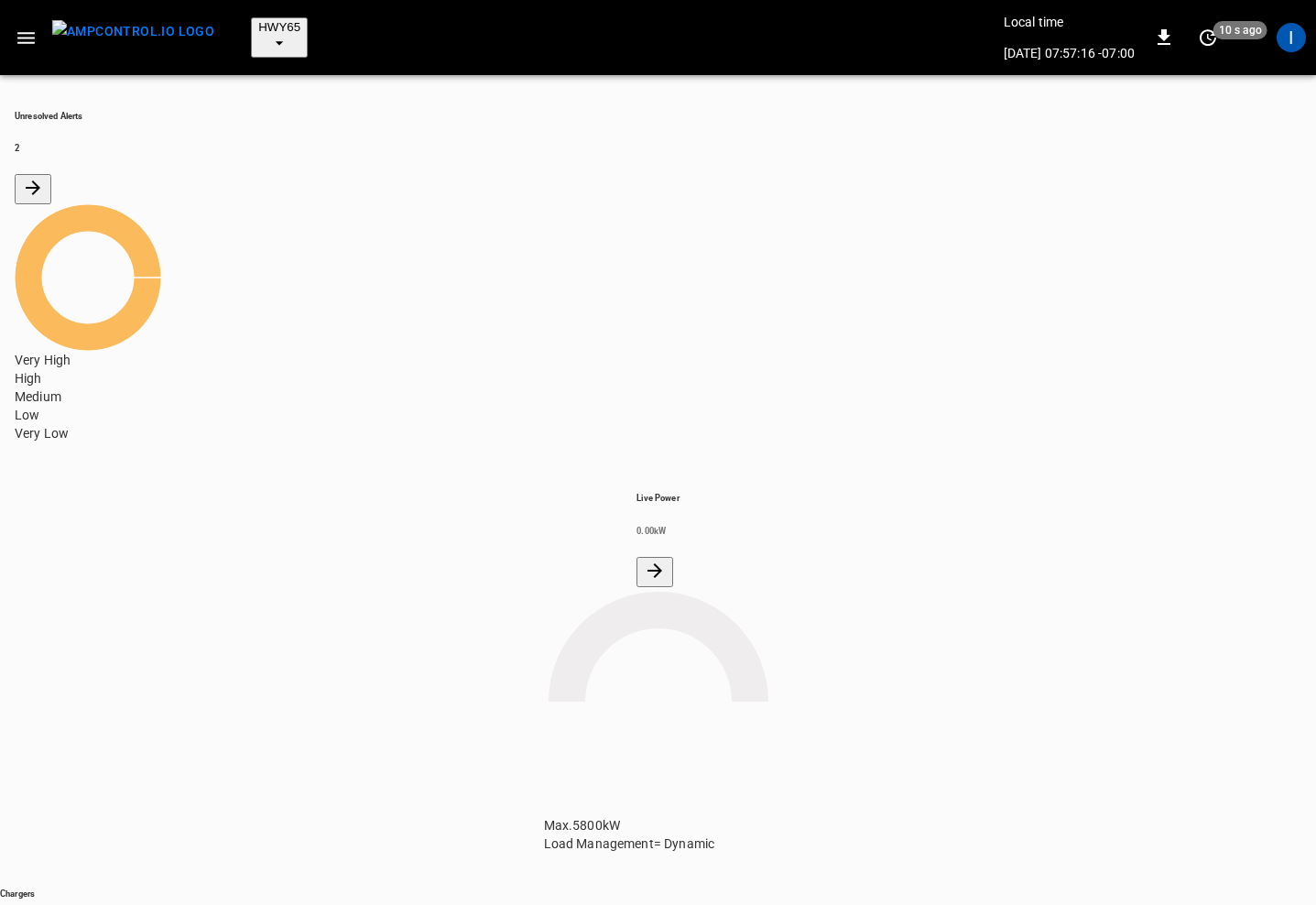 drag, startPoint x: 90, startPoint y: 337, endPoint x: 153, endPoint y: 393, distance: 84.29116 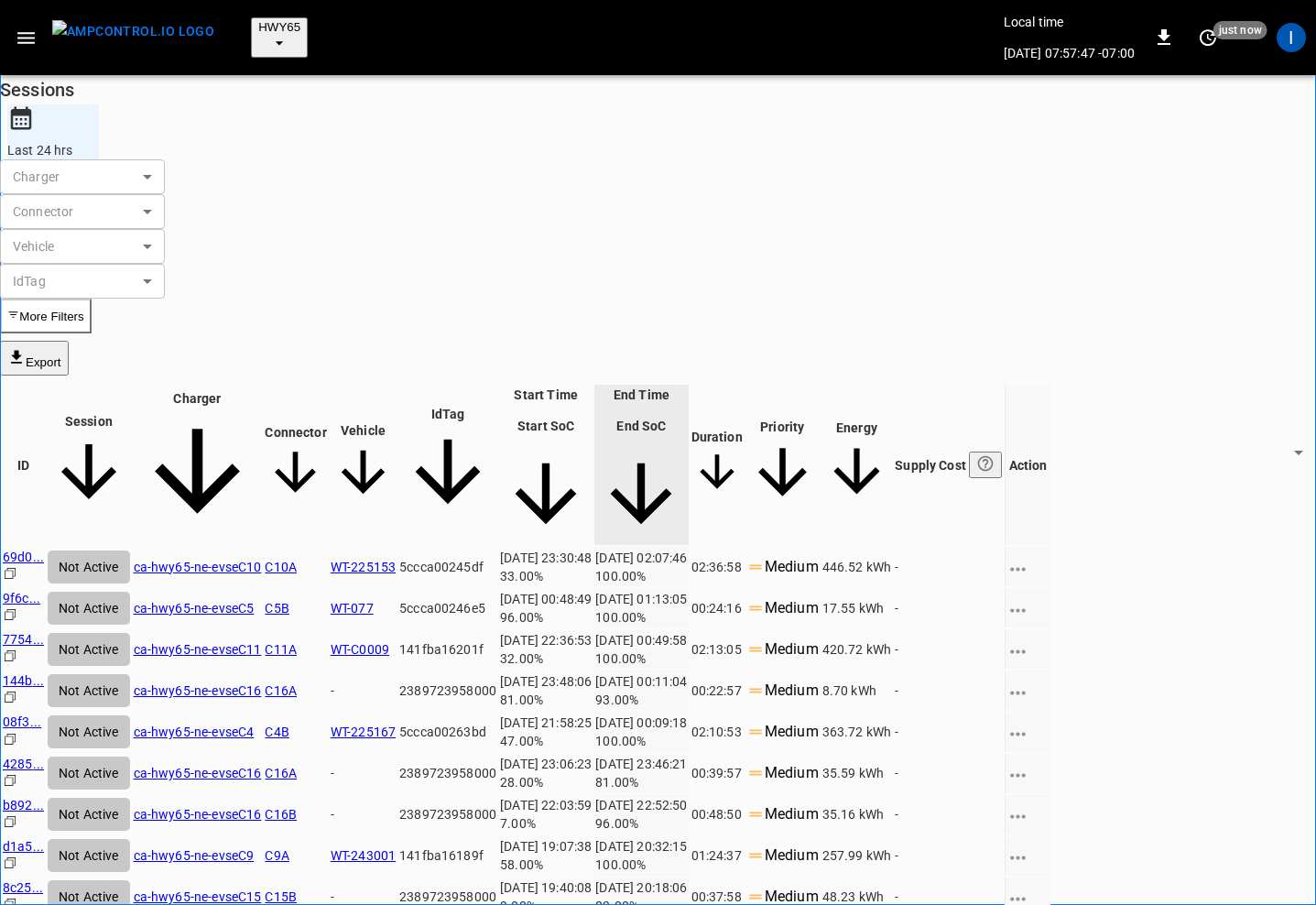 scroll, scrollTop: 746, scrollLeft: 53, axis: both 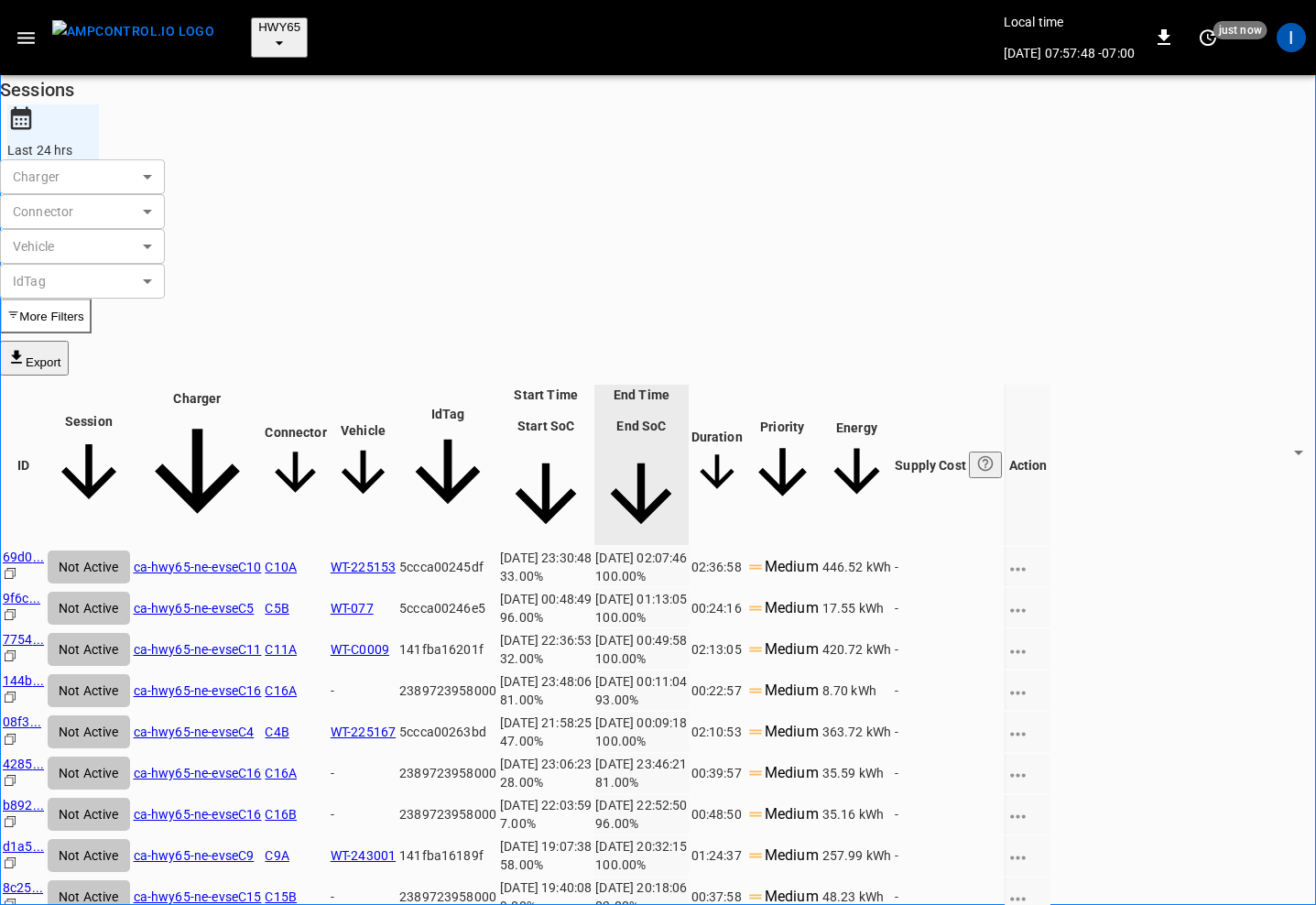 click on "**********" at bounding box center [658, 788] 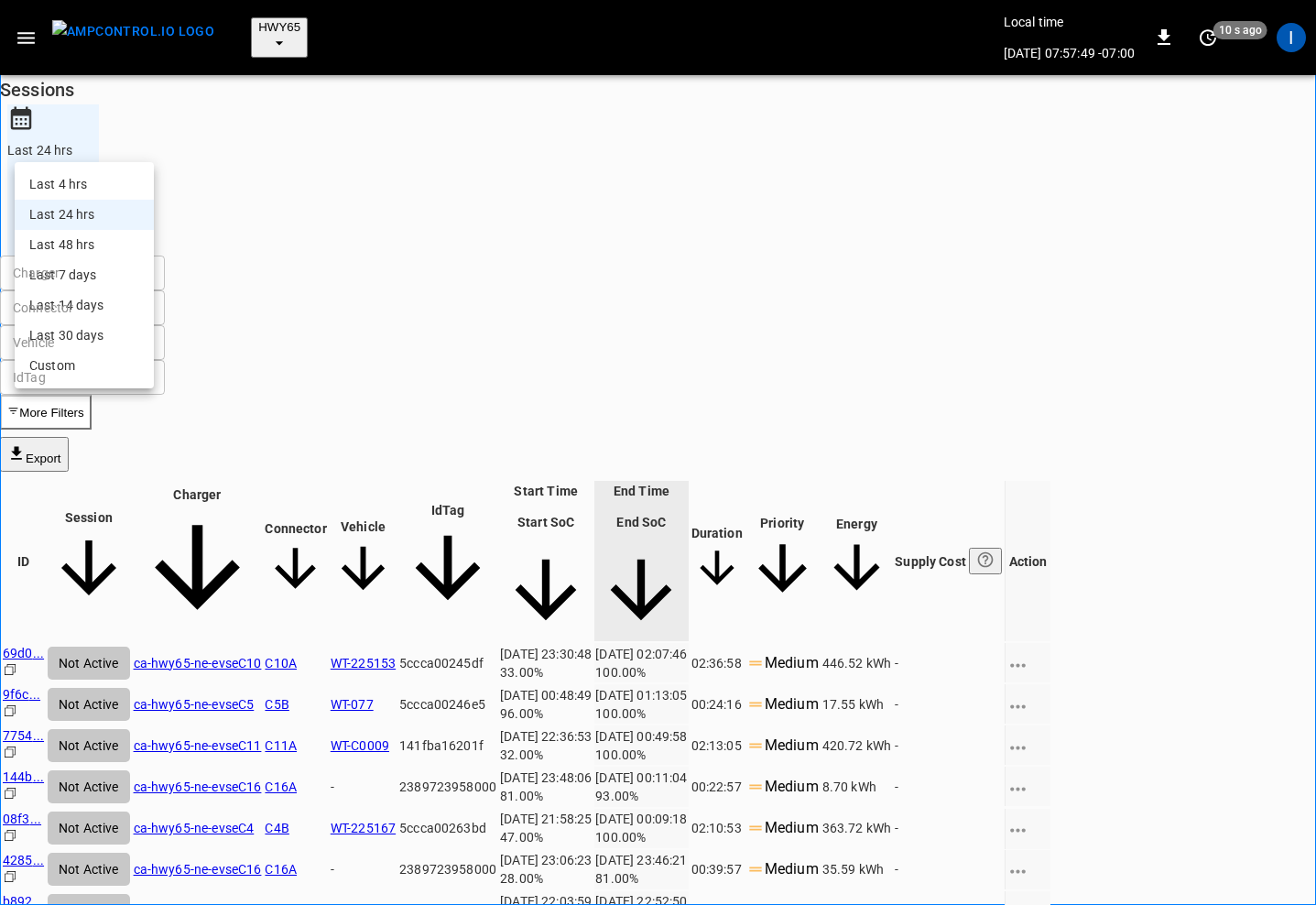 click on "Last 48 hrs" at bounding box center (84, 245) 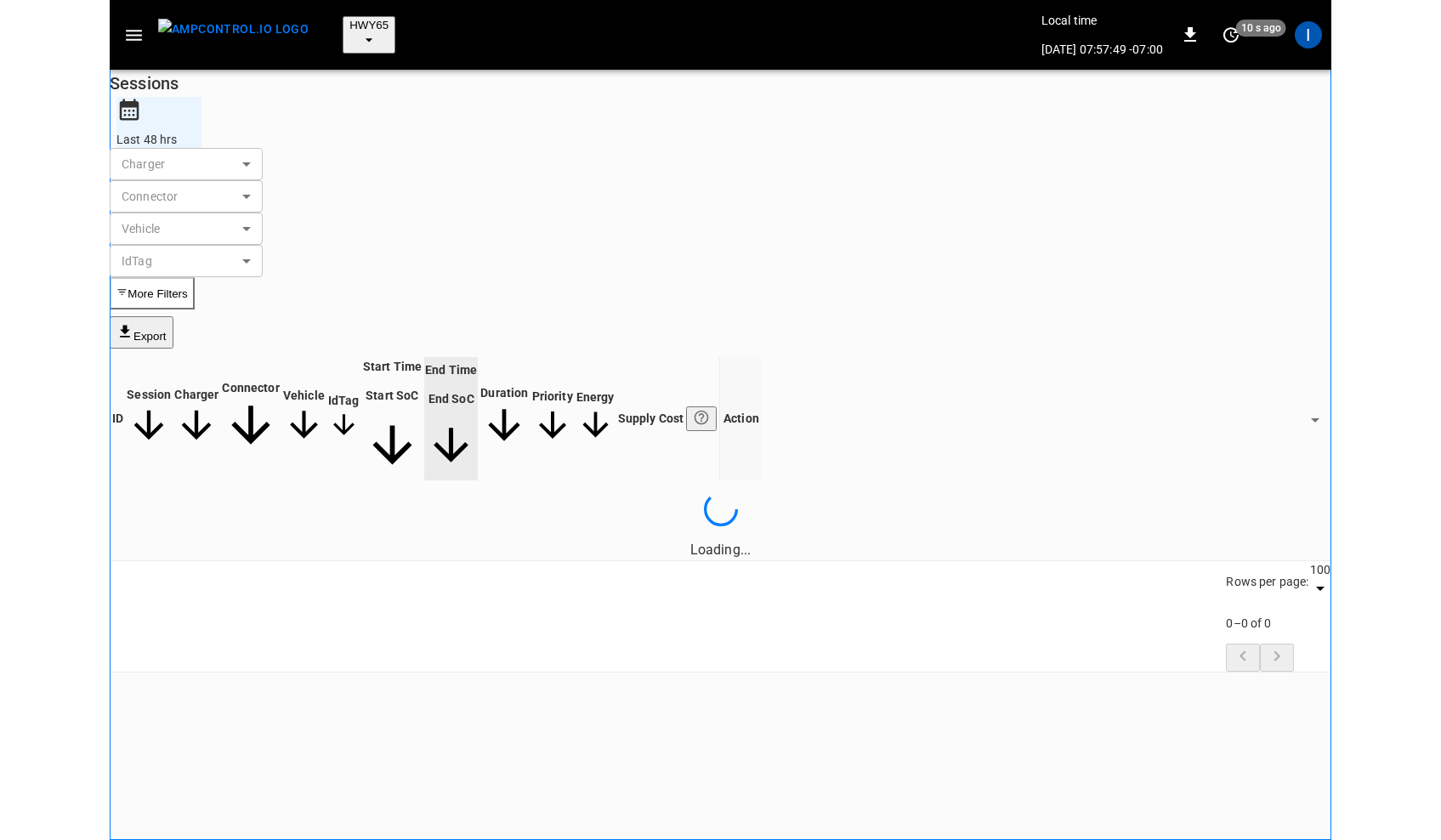 scroll, scrollTop: 0, scrollLeft: 0, axis: both 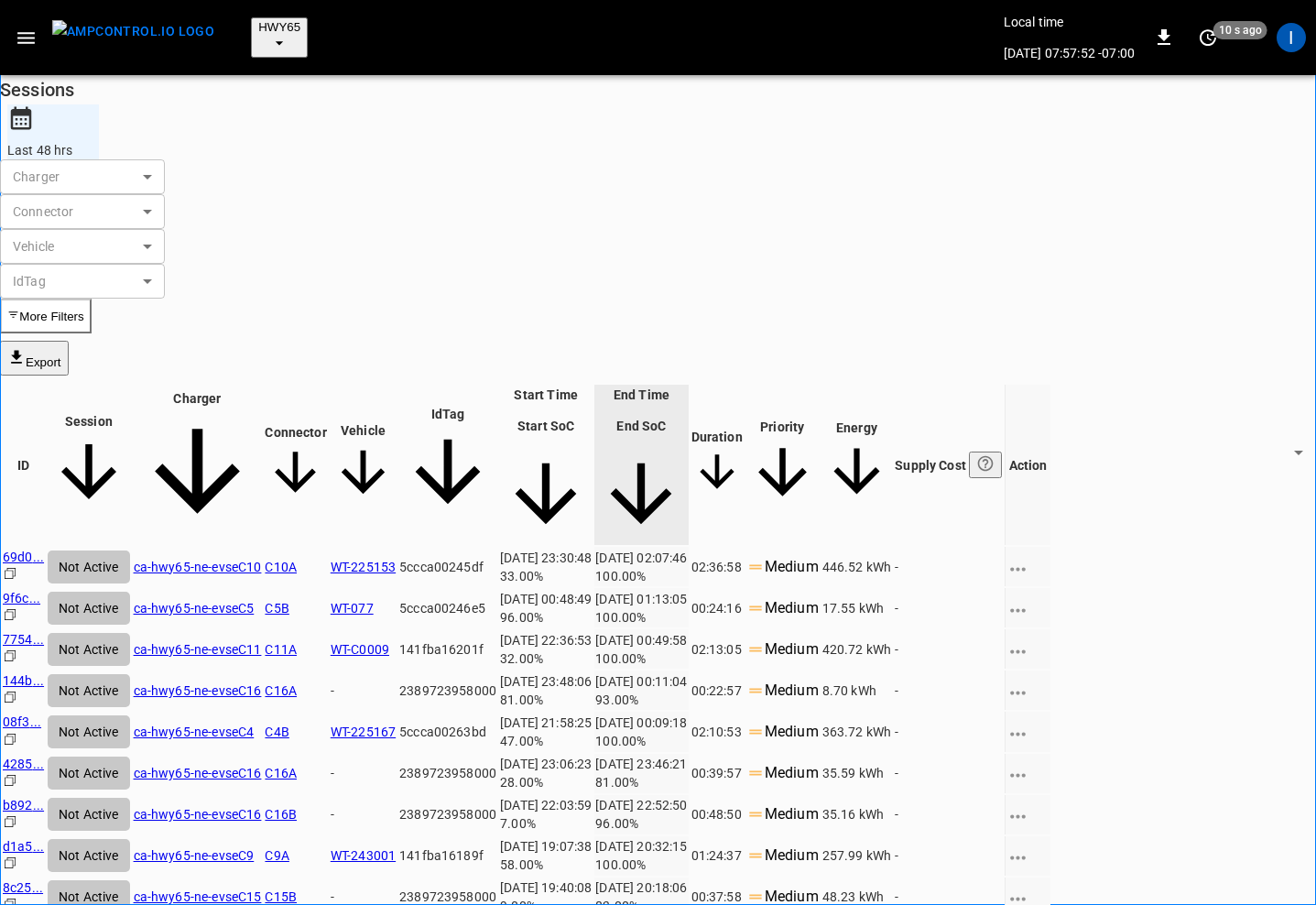 click on "2389723958000" at bounding box center (448, 690) 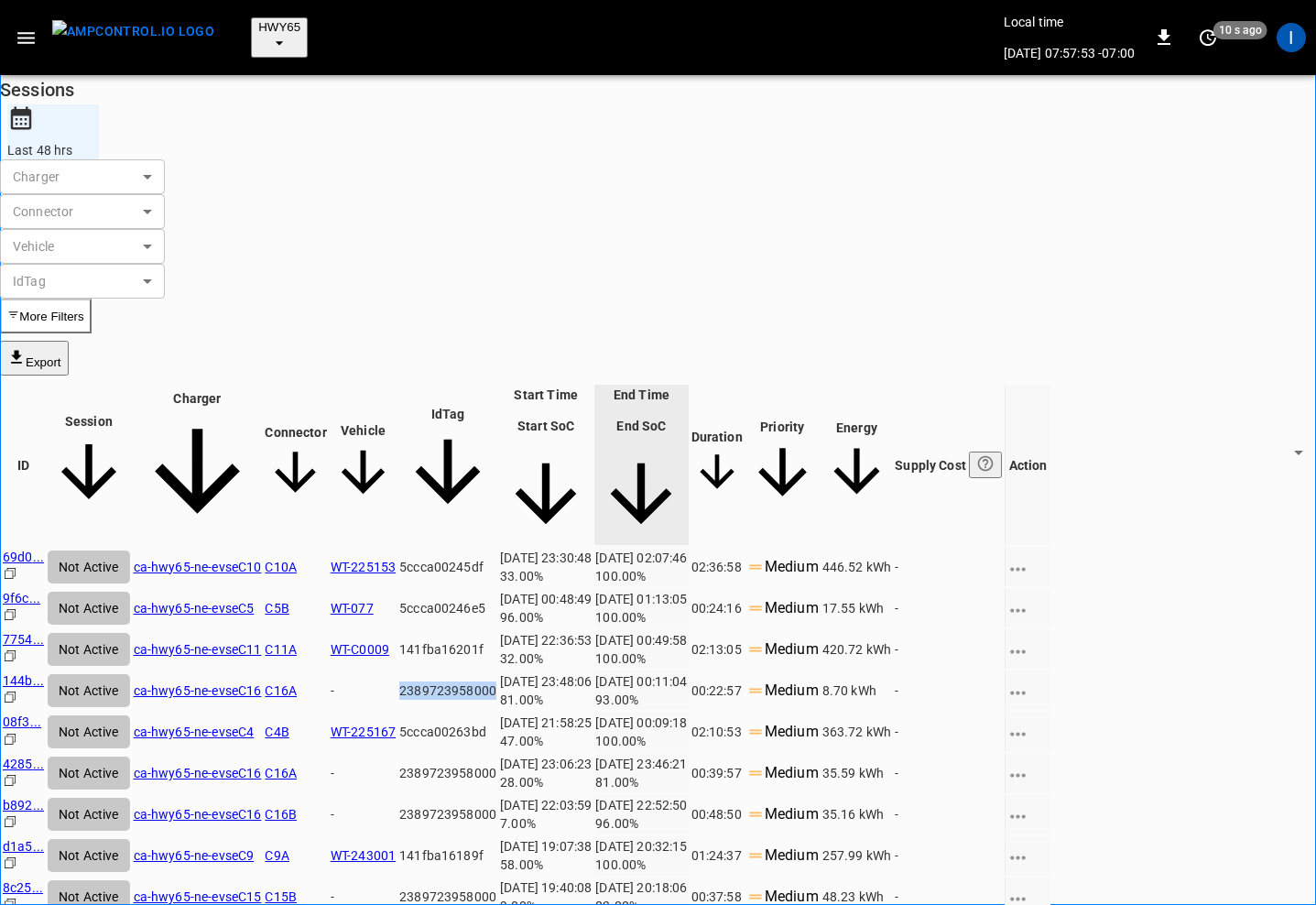 click on "2389723958000" at bounding box center (448, 690) 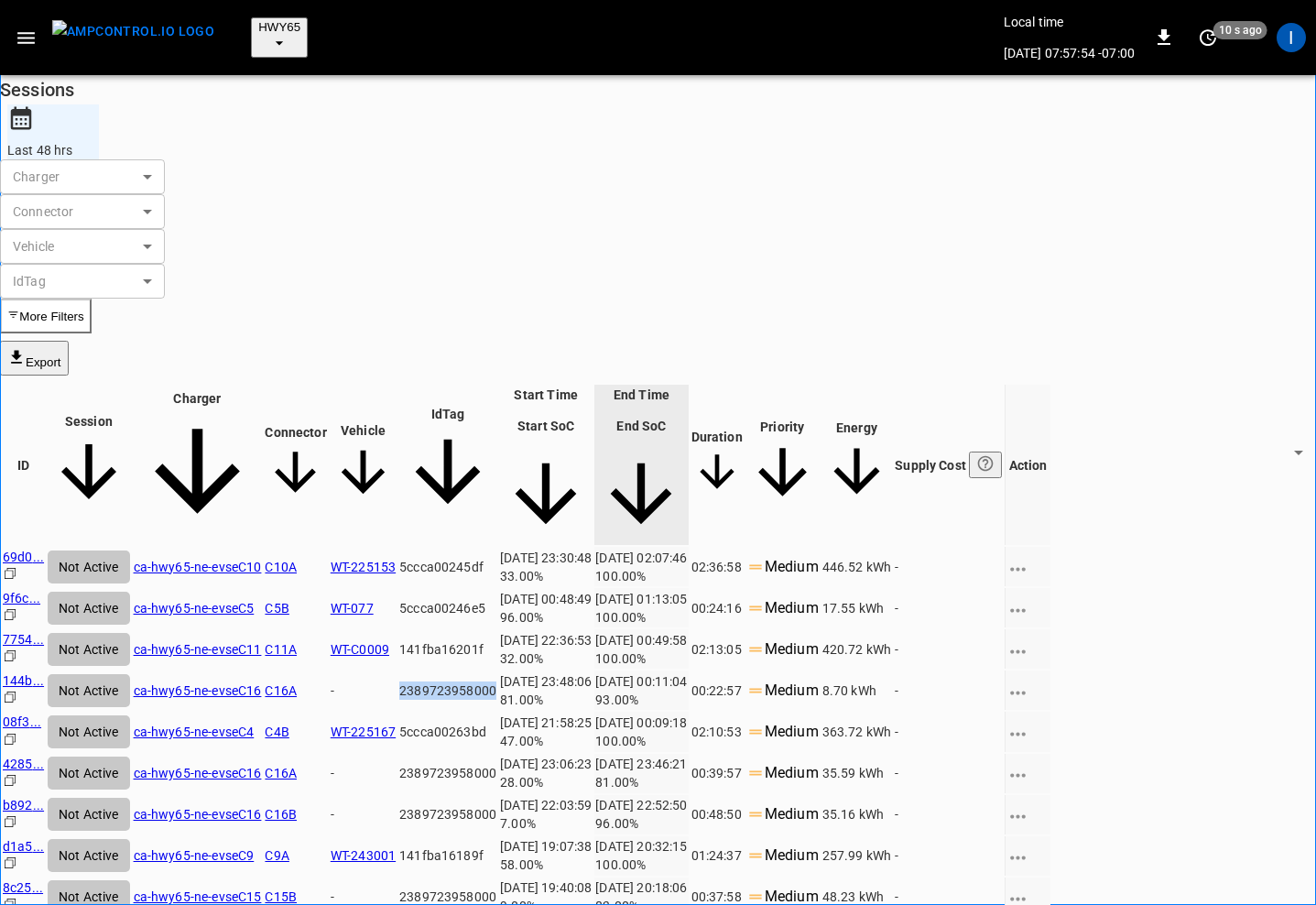 copy on "2389723958000" 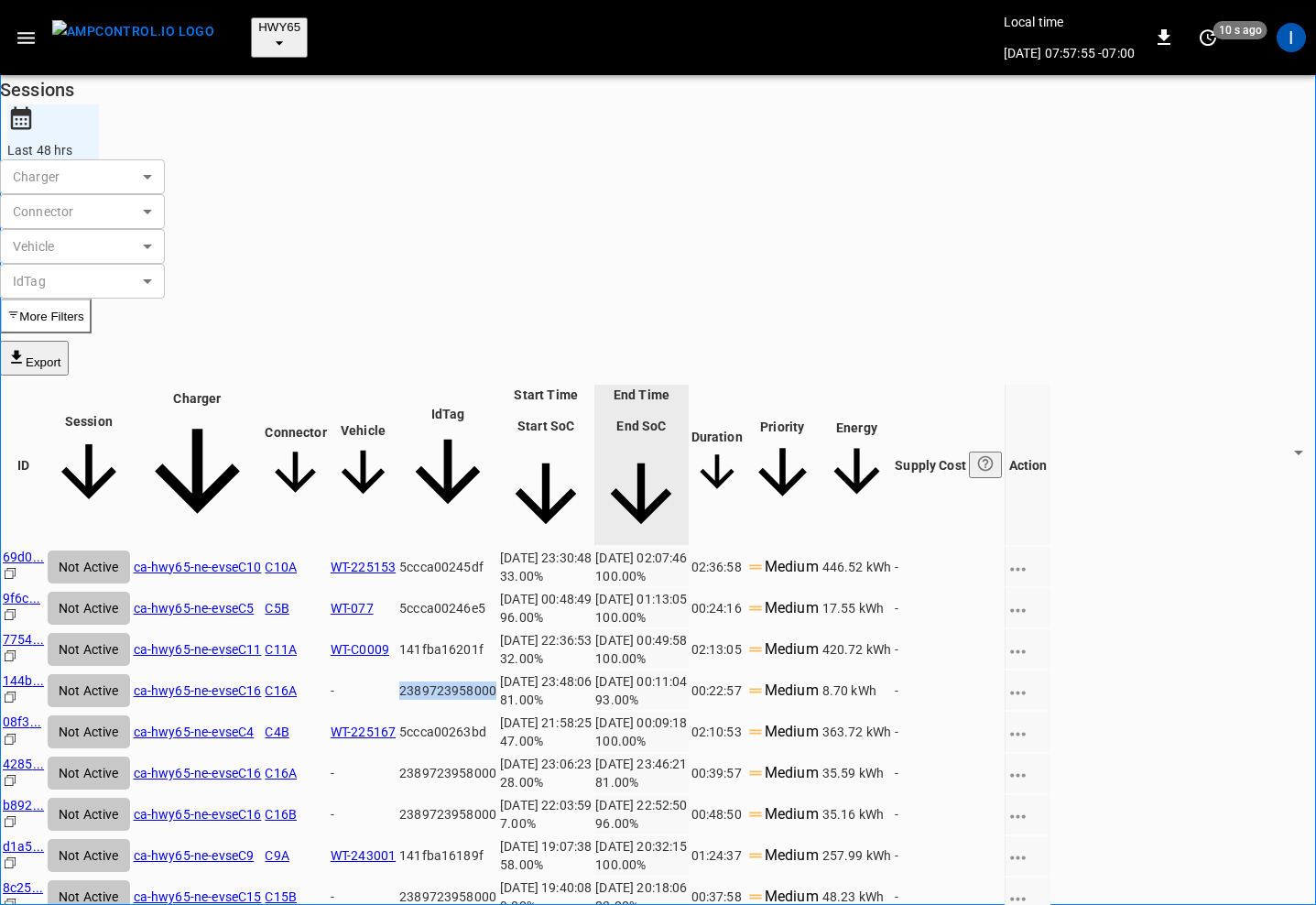 click on "**********" at bounding box center (658, 1035) 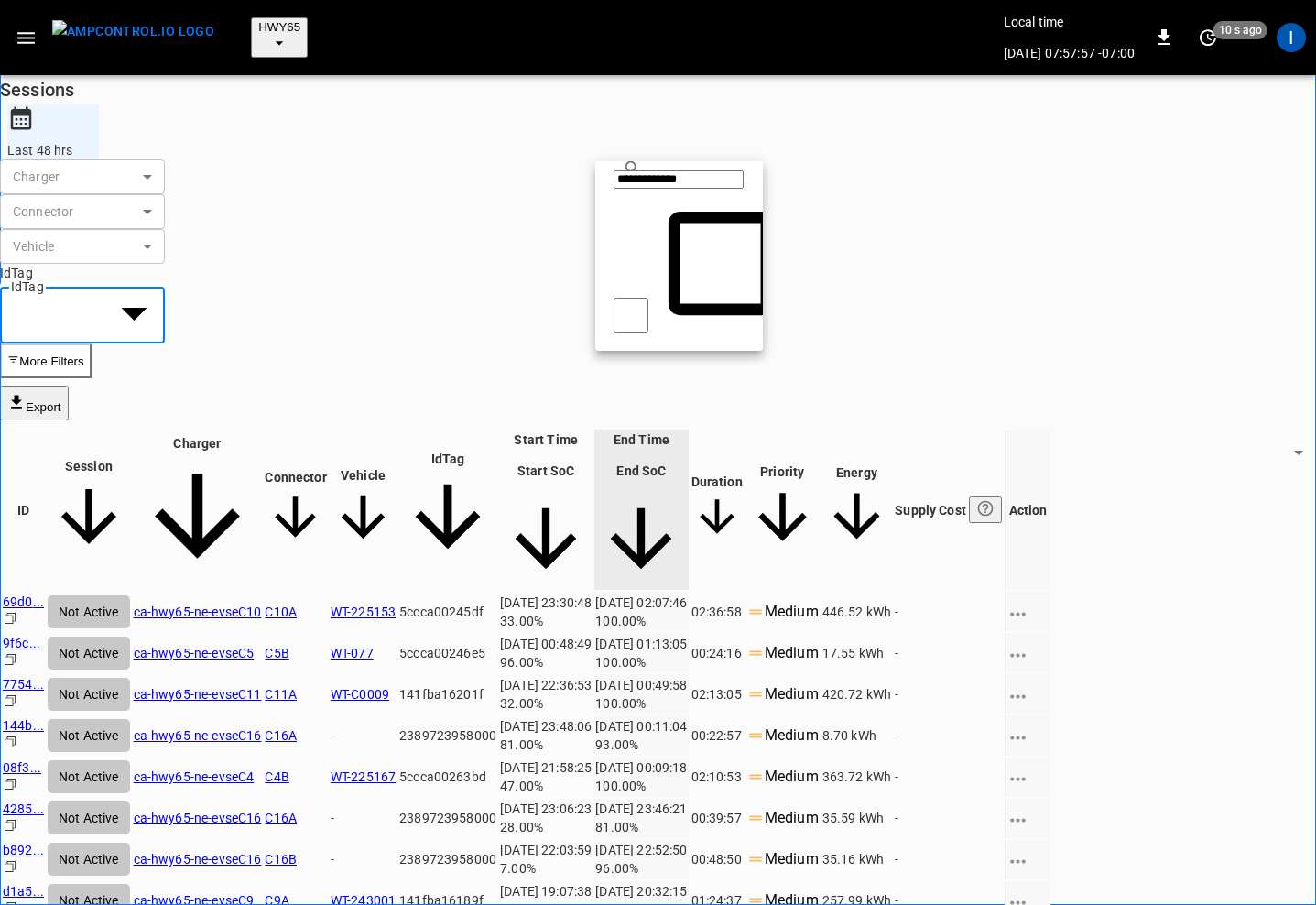 type on "**********" 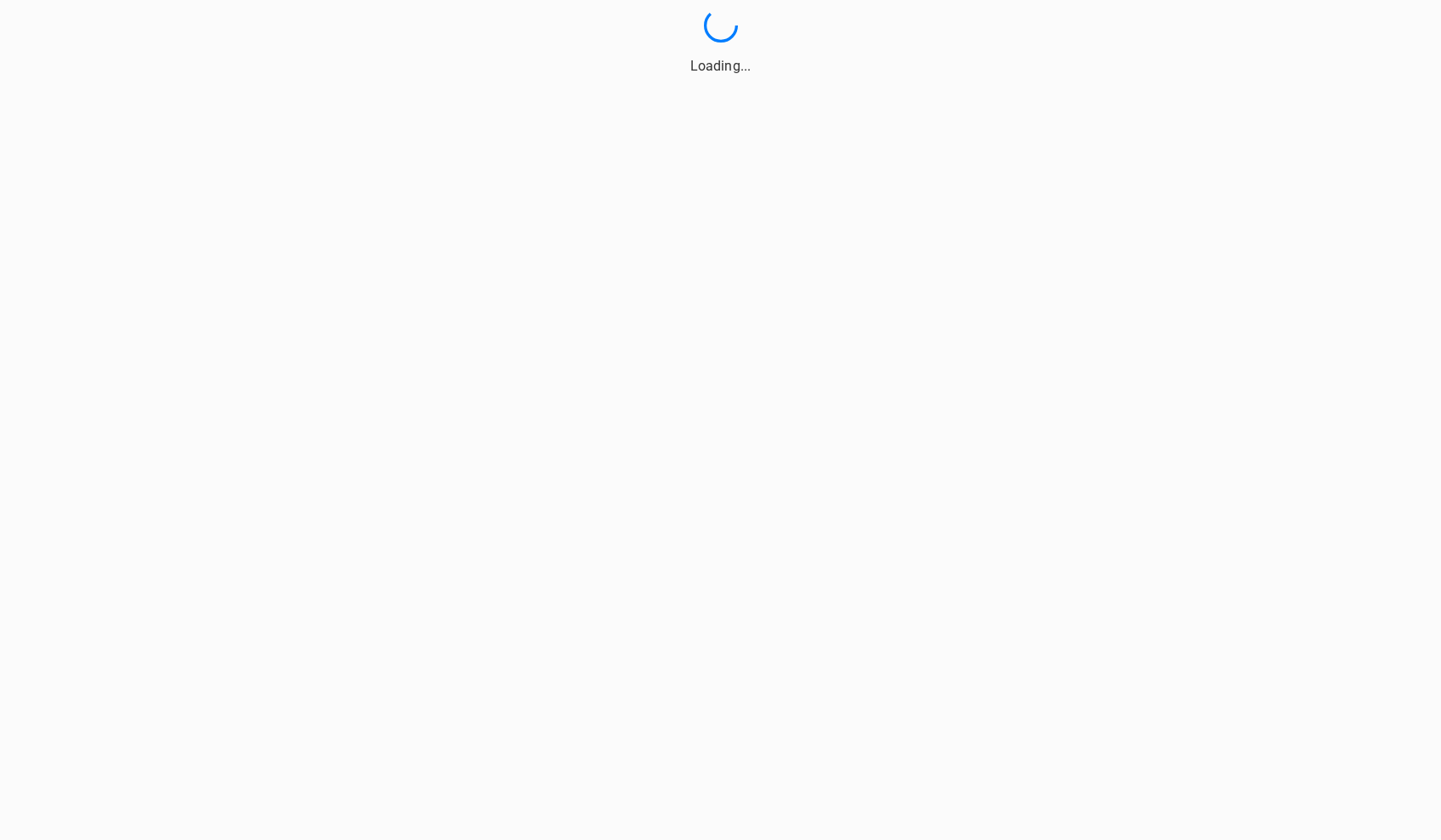 scroll, scrollTop: 0, scrollLeft: 0, axis: both 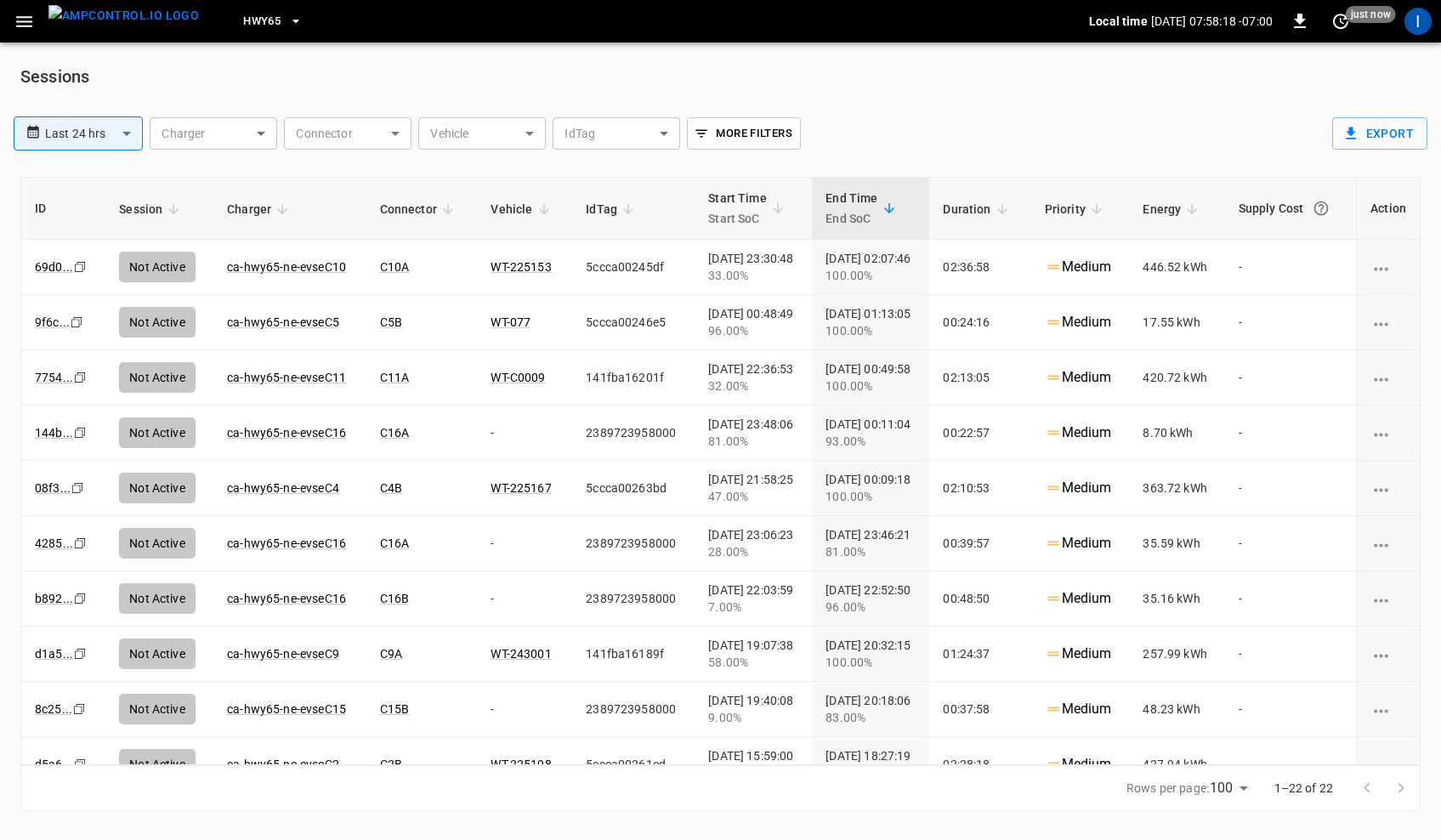 click on "**********" at bounding box center [720, 416] 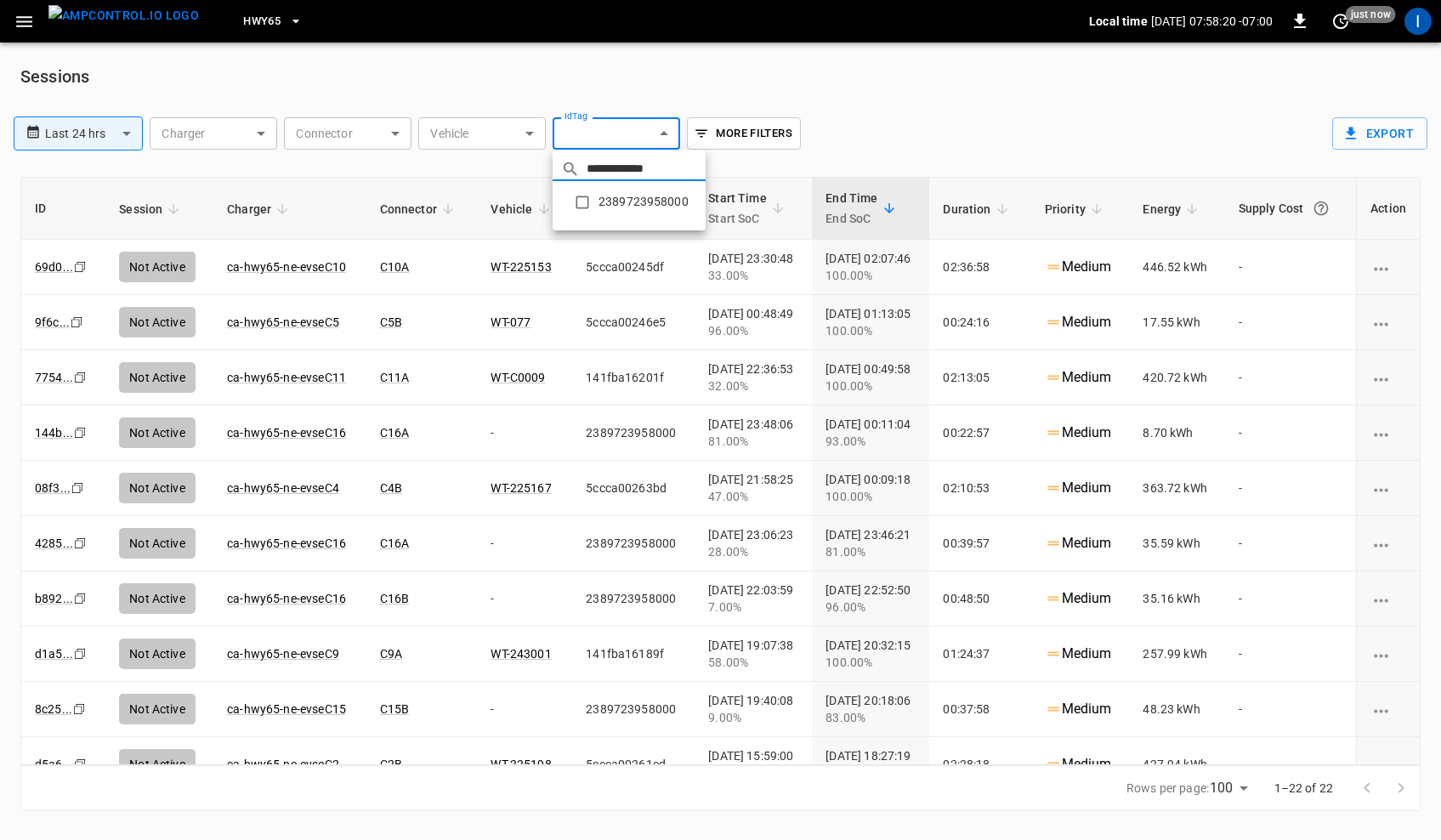 type on "**********" 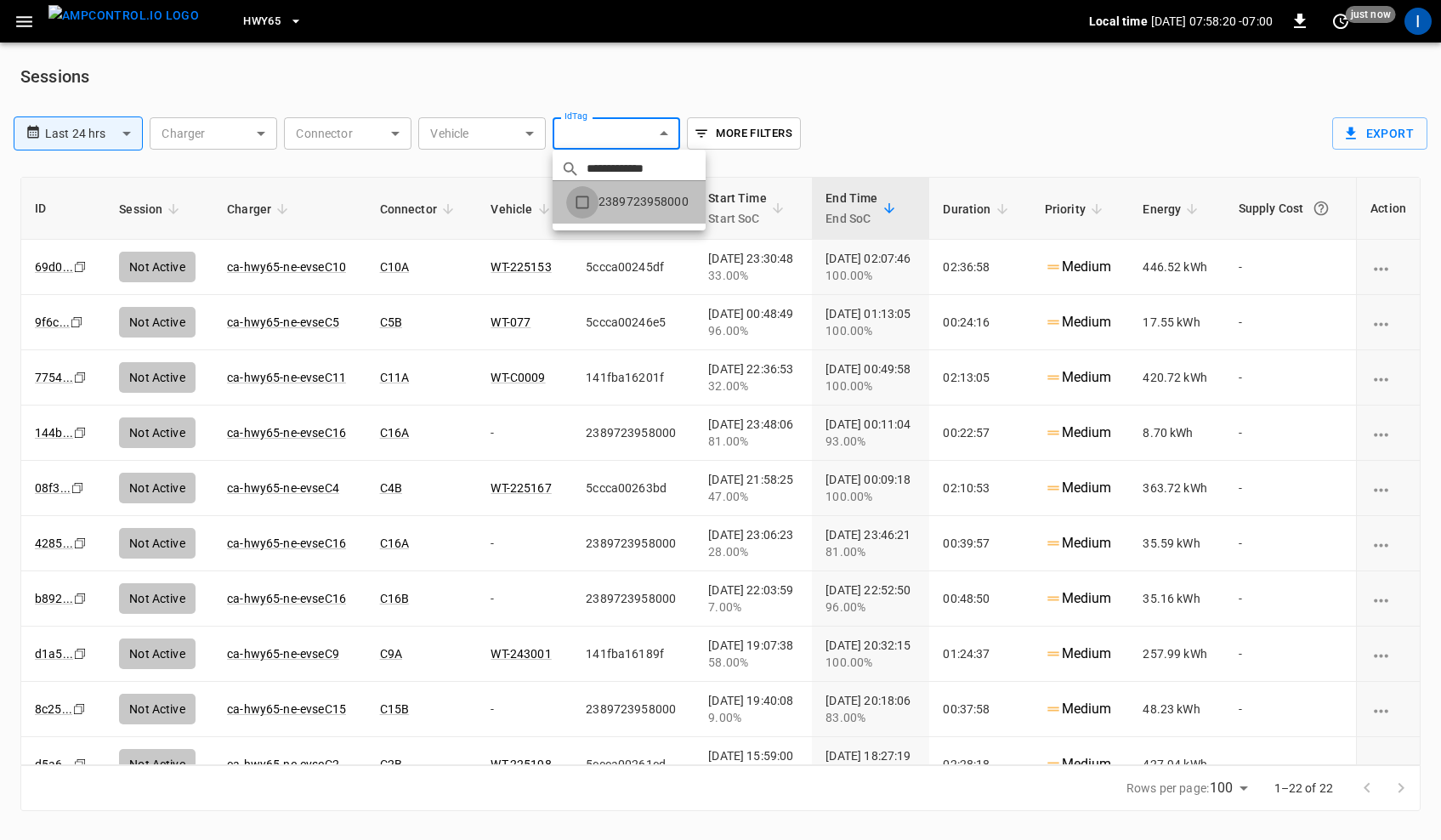 type on "**********" 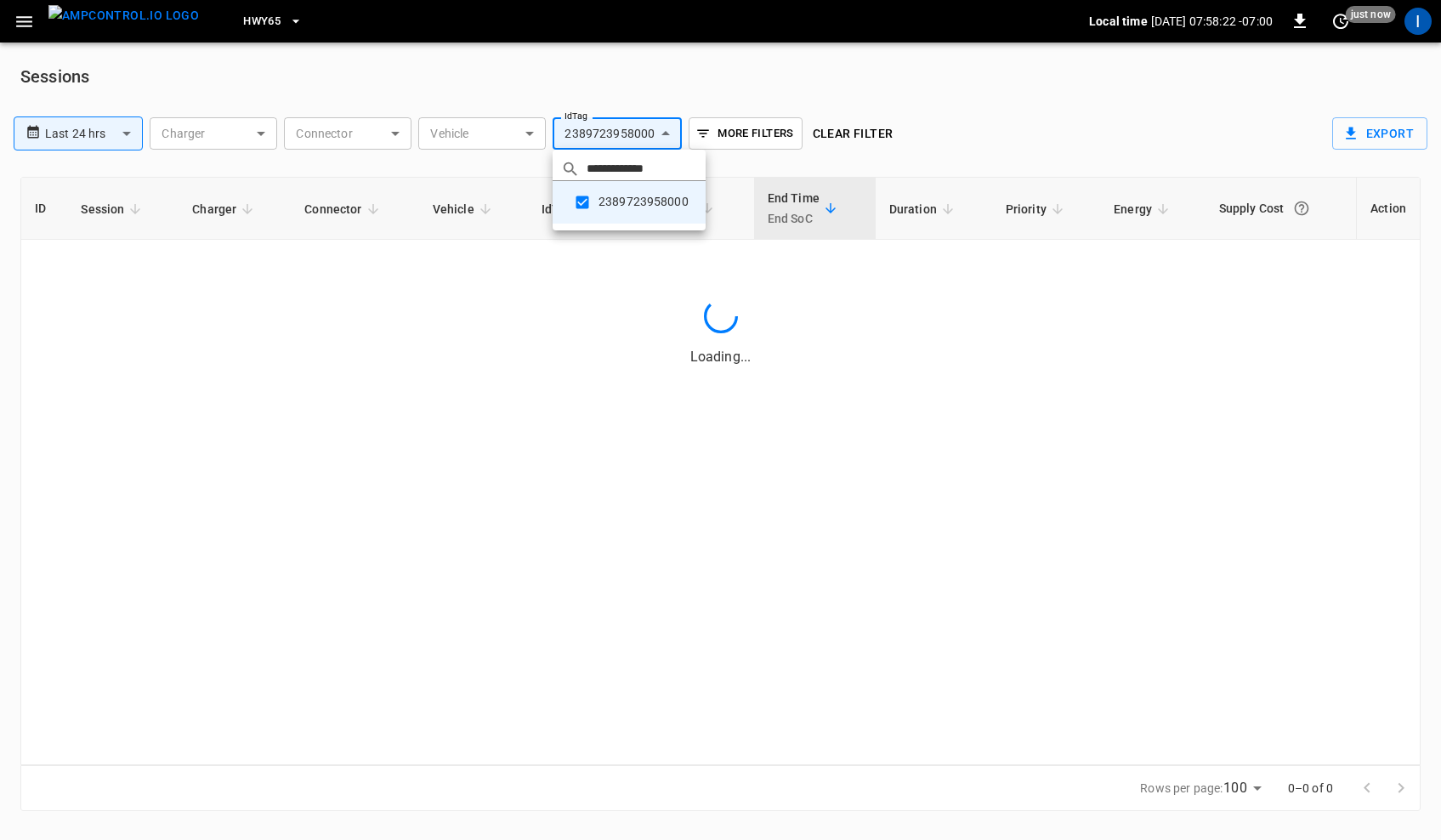 drag, startPoint x: 801, startPoint y: 82, endPoint x: 820, endPoint y: 86, distance: 19.41649 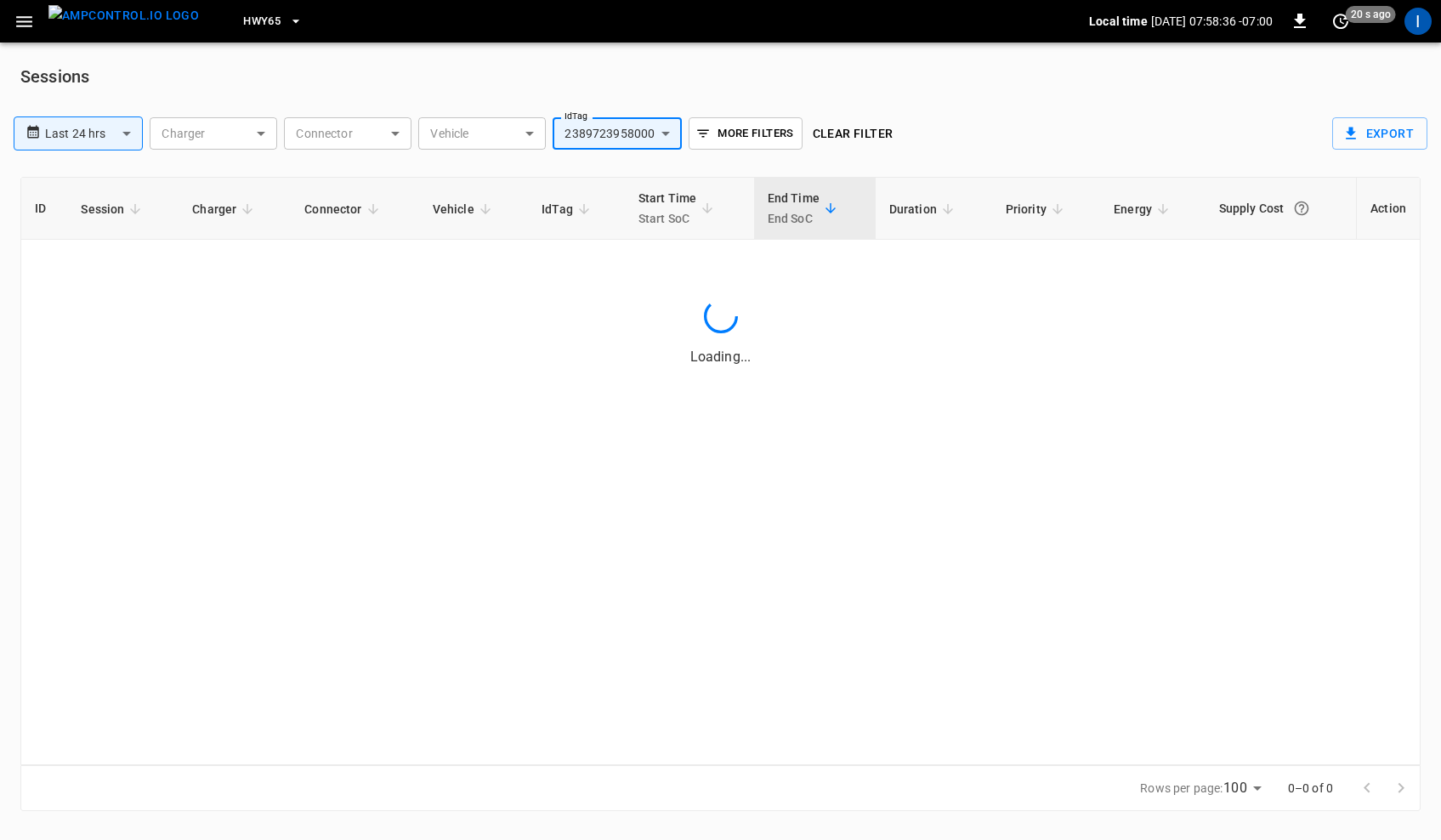 drag, startPoint x: 866, startPoint y: 135, endPoint x: 920, endPoint y: 168, distance: 63.285069 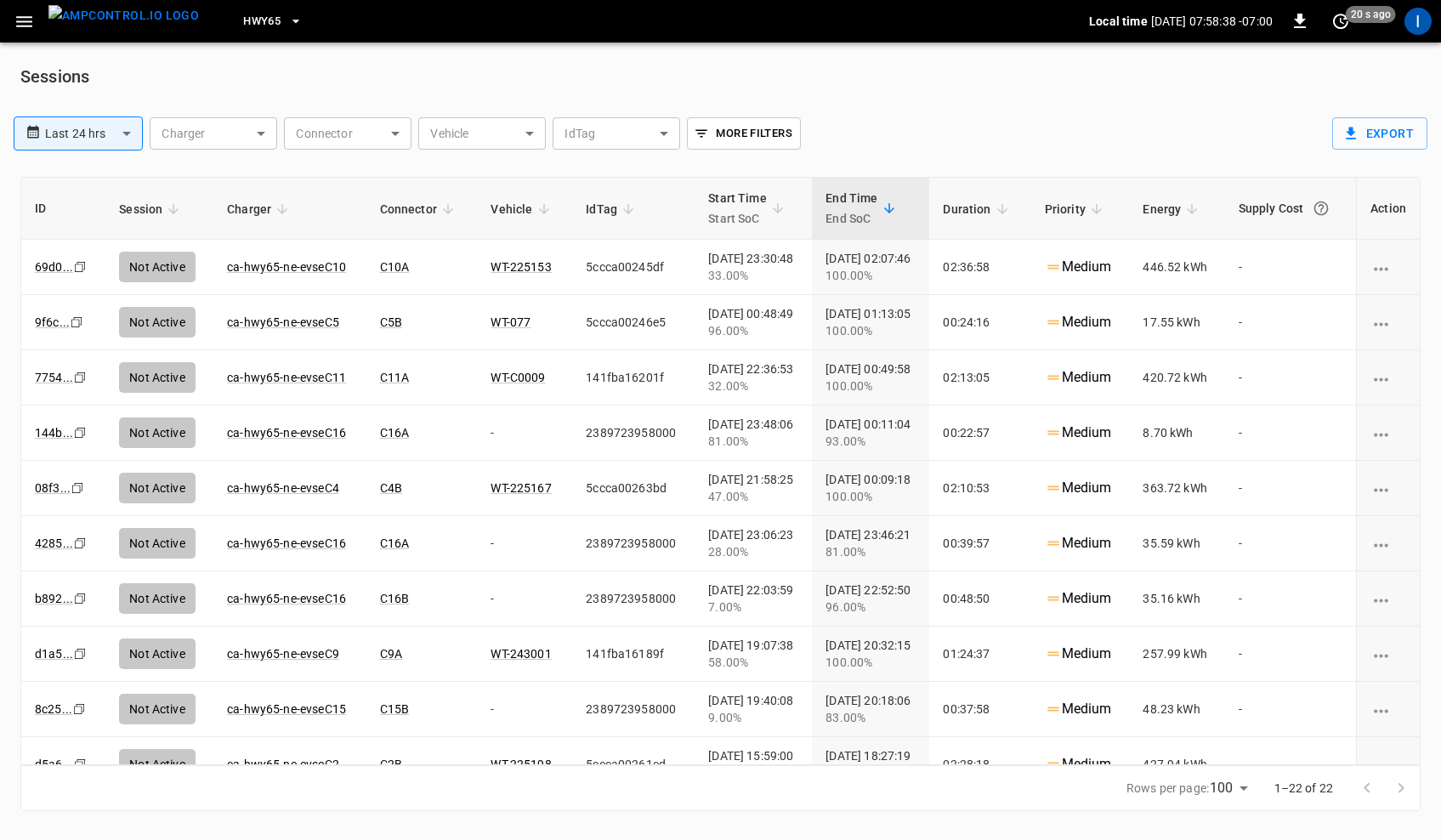 click 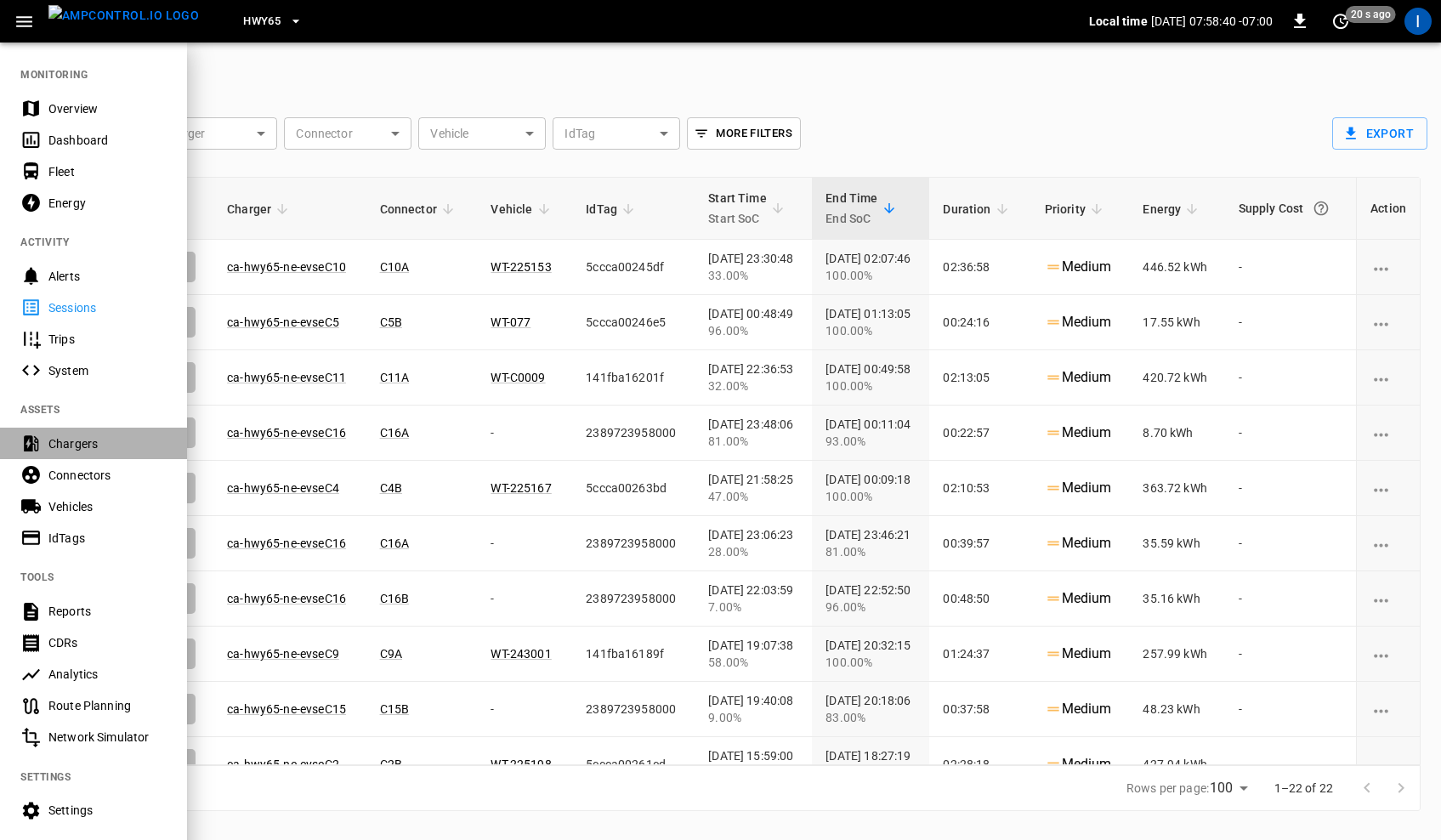 drag, startPoint x: 94, startPoint y: 444, endPoint x: 145, endPoint y: 431, distance: 52.630789 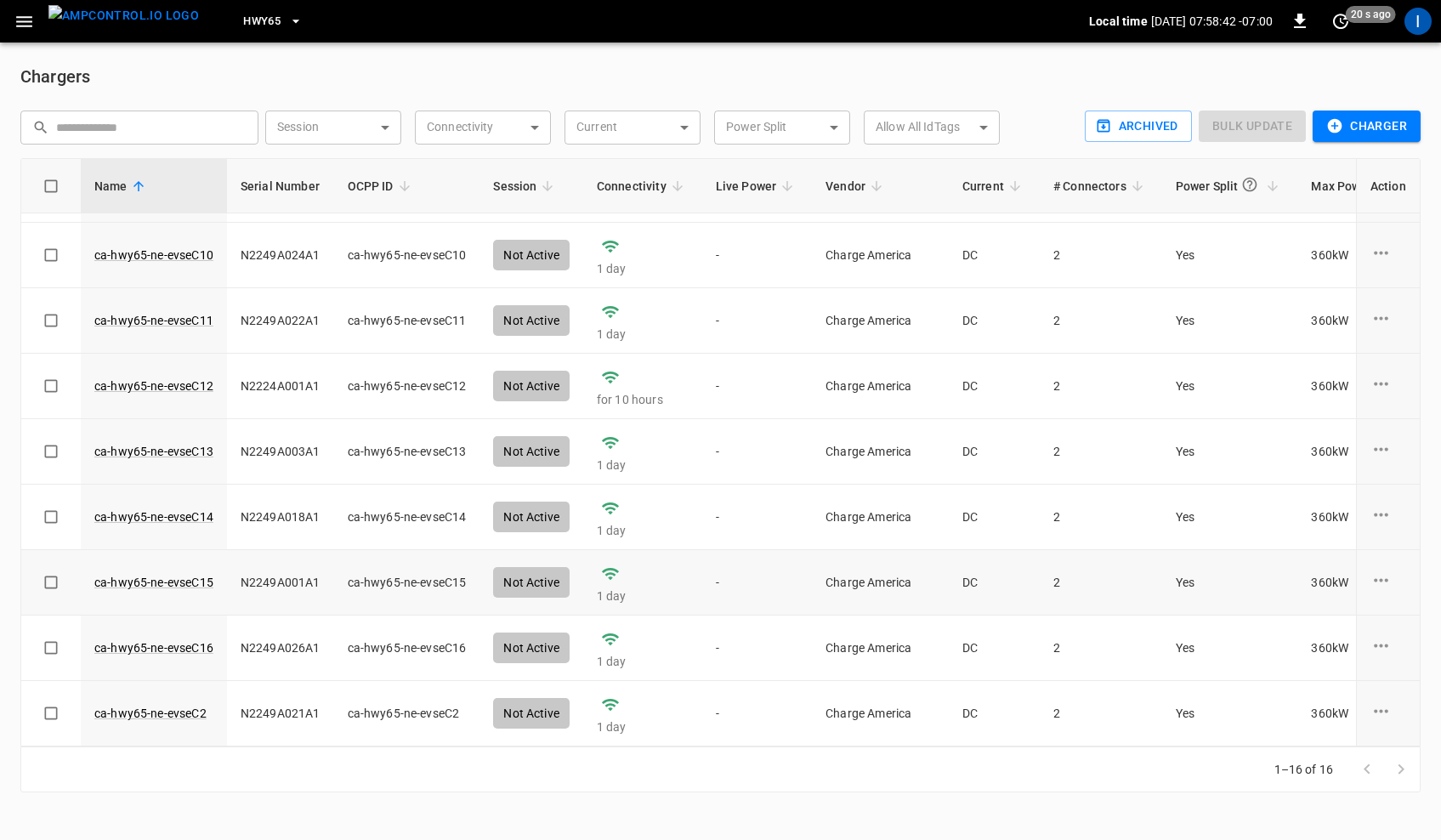 scroll, scrollTop: 61, scrollLeft: 0, axis: vertical 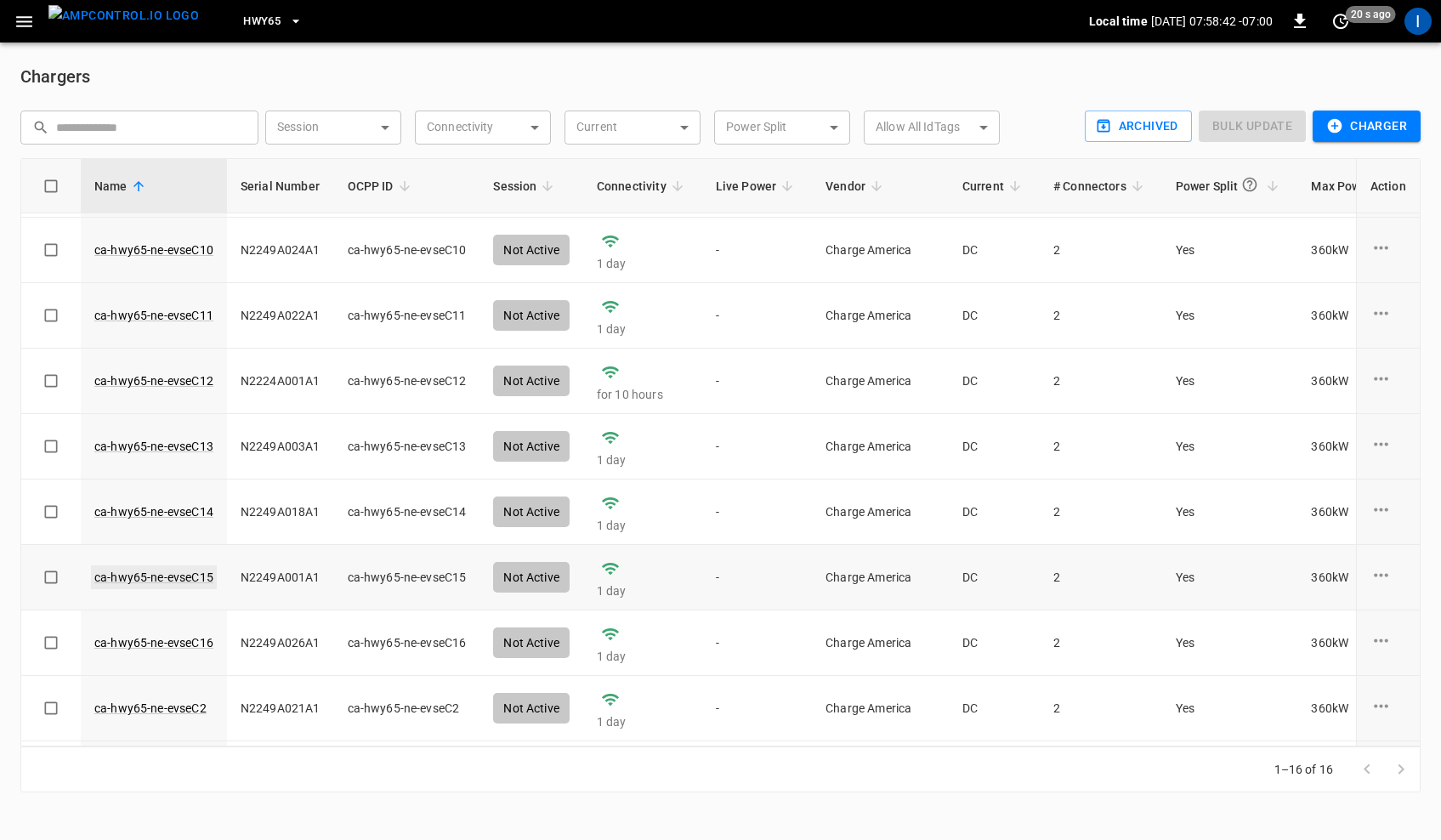 click on "ca-hwy65-ne-evseC15" at bounding box center [154, 577] 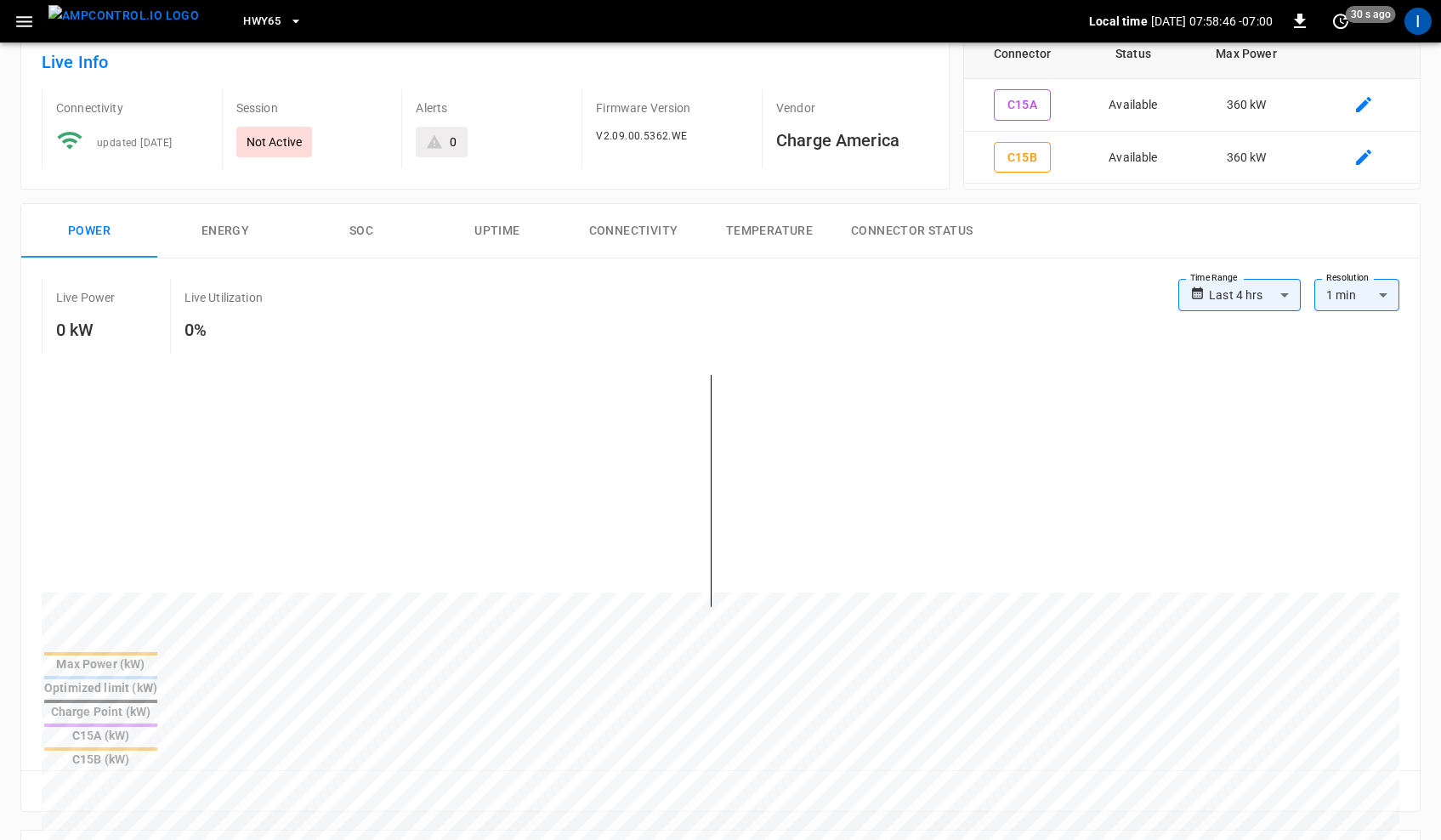 scroll, scrollTop: 105, scrollLeft: 0, axis: vertical 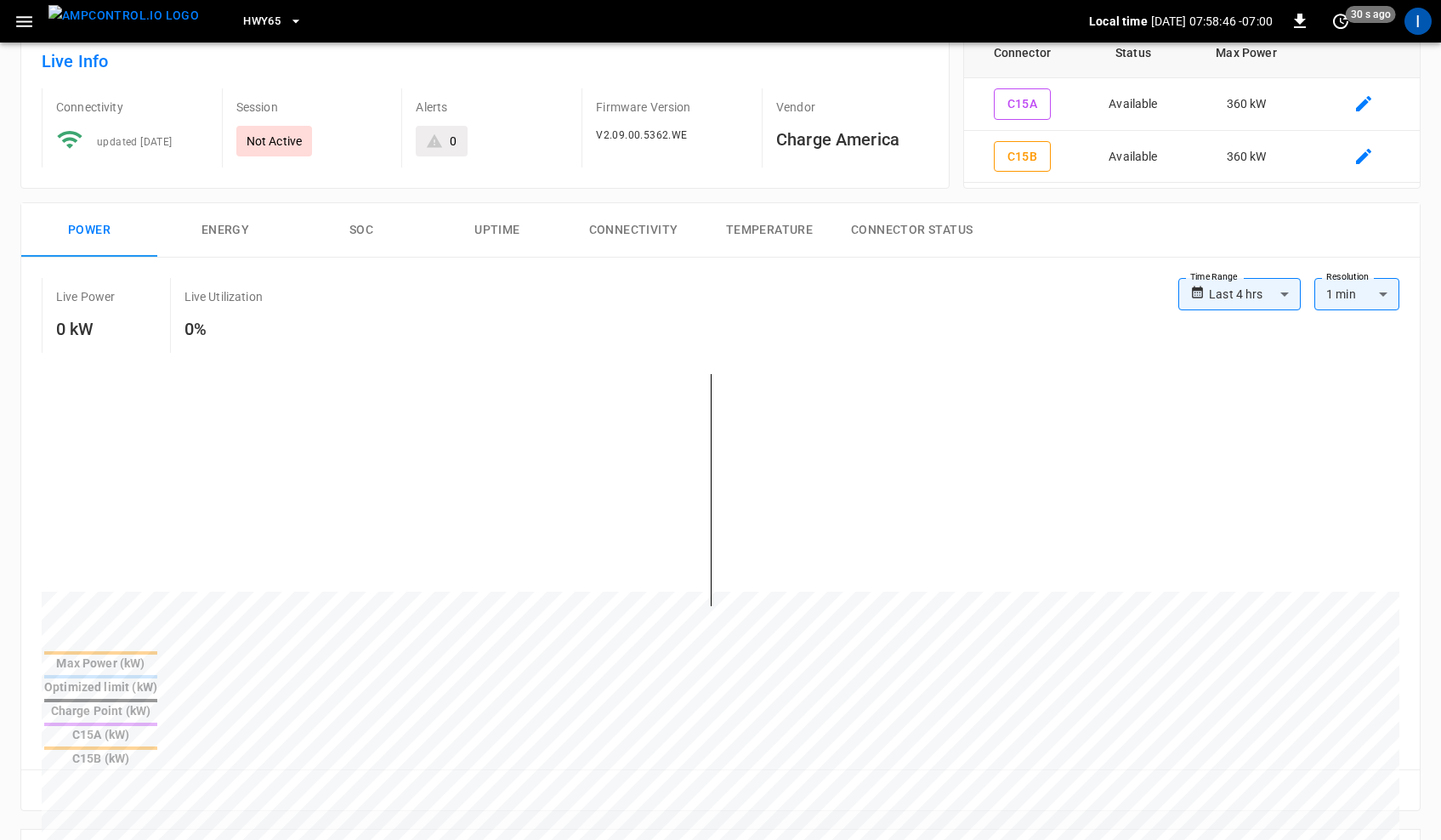 click on "**********" at bounding box center [720, 759] 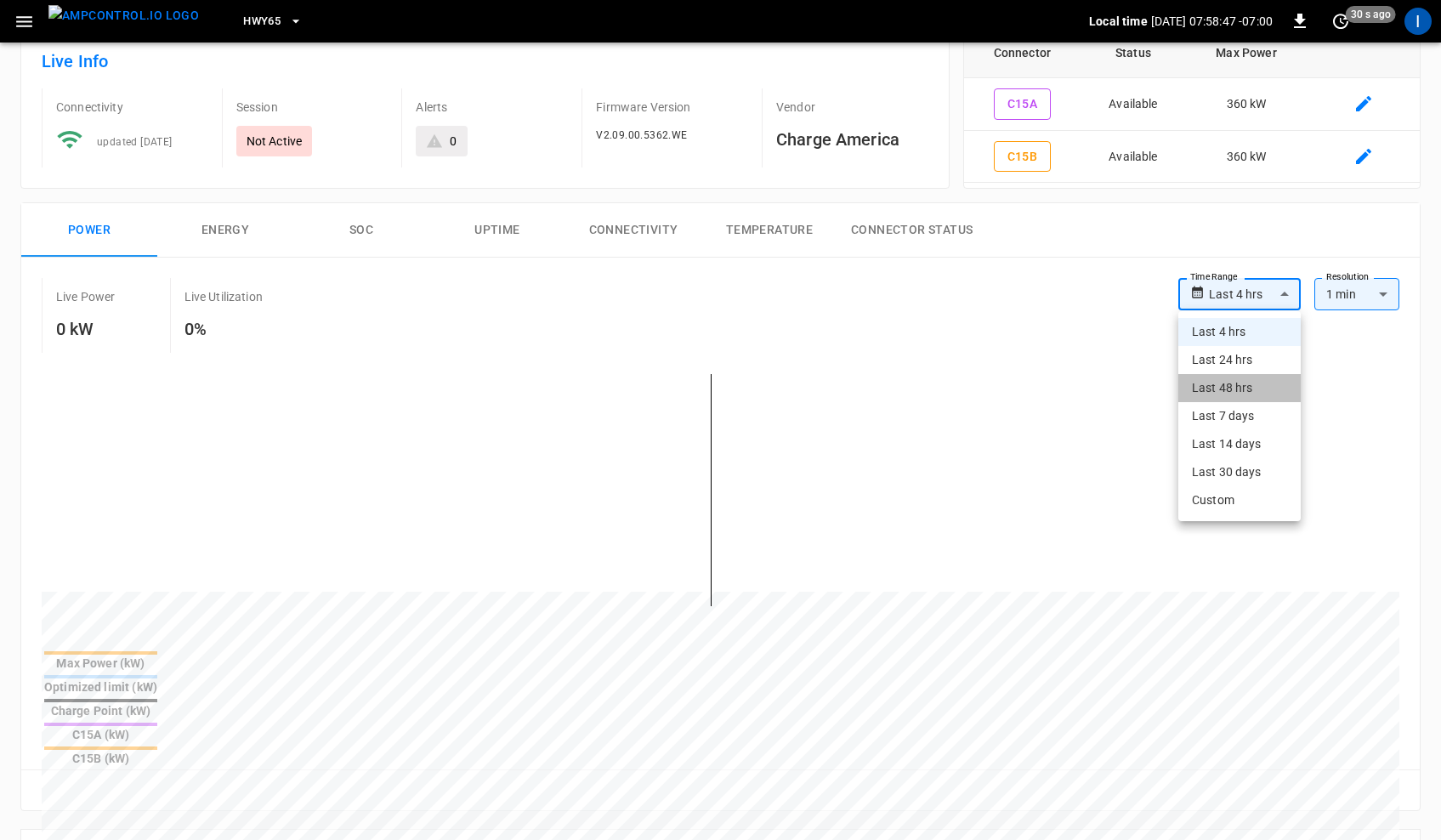 drag, startPoint x: 1232, startPoint y: 394, endPoint x: 1215, endPoint y: 398, distance: 17.464249 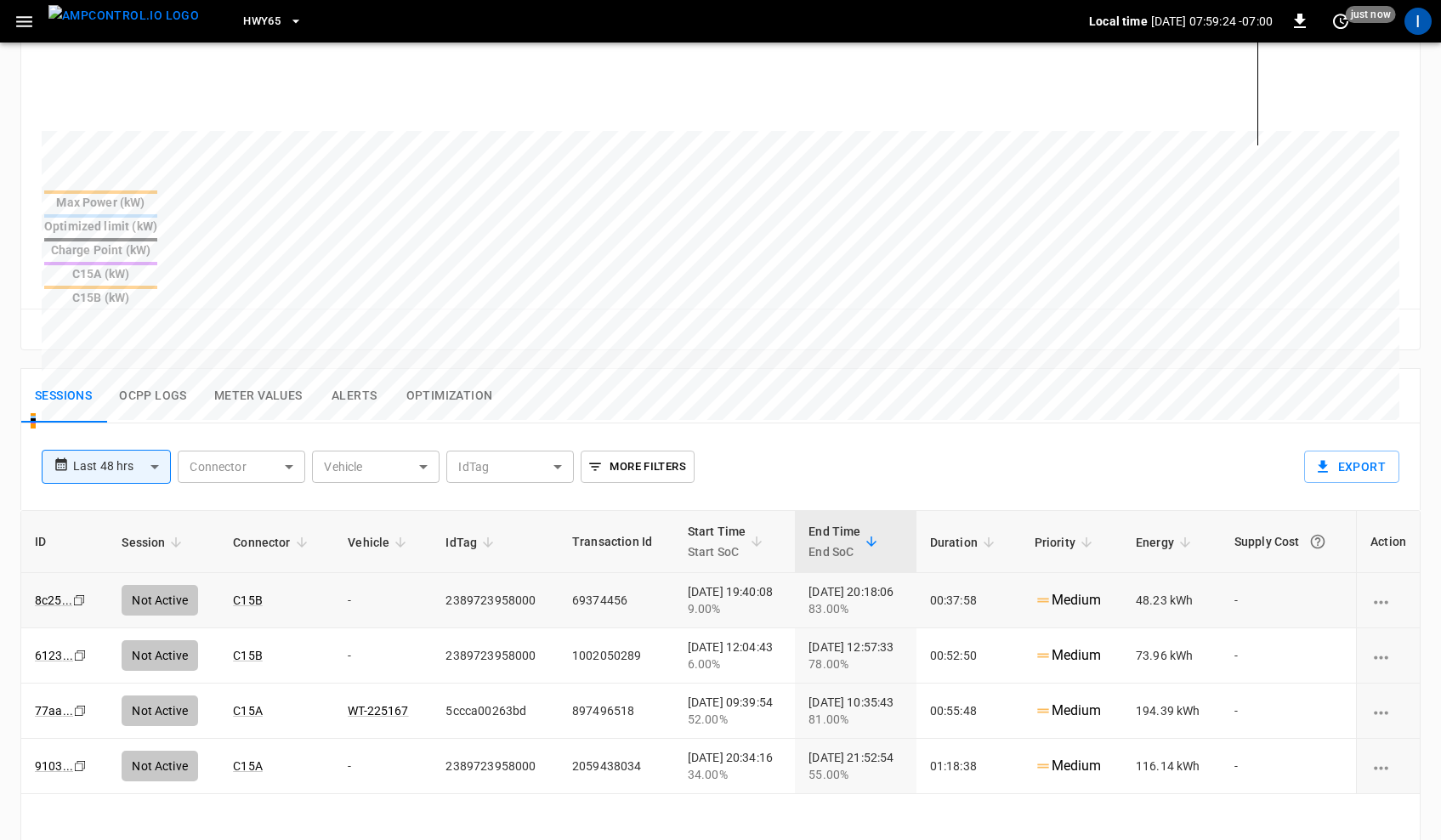 scroll, scrollTop: 567, scrollLeft: 0, axis: vertical 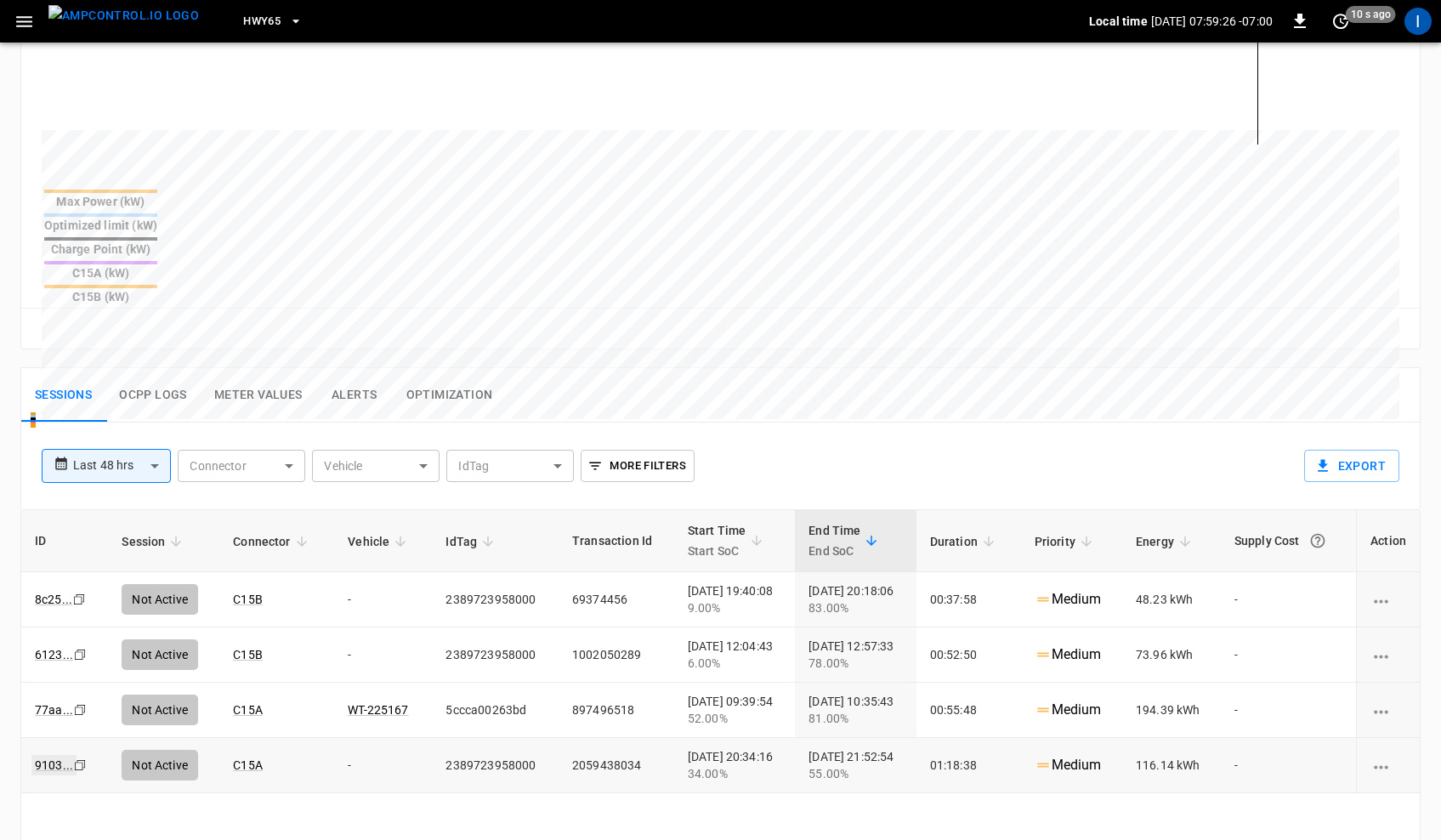 click on "9103 ..." at bounding box center [54, 765] 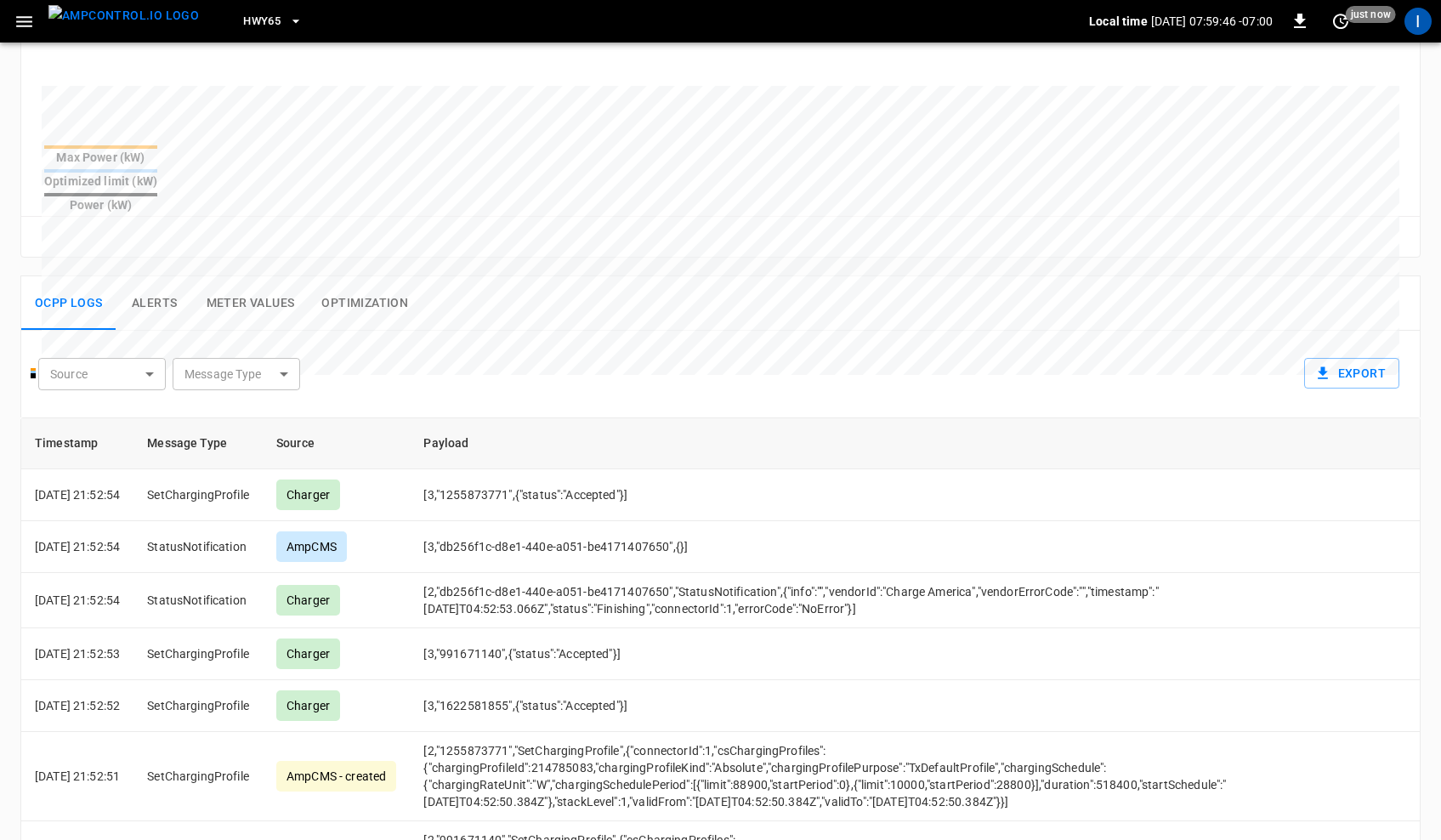 scroll, scrollTop: 570, scrollLeft: 0, axis: vertical 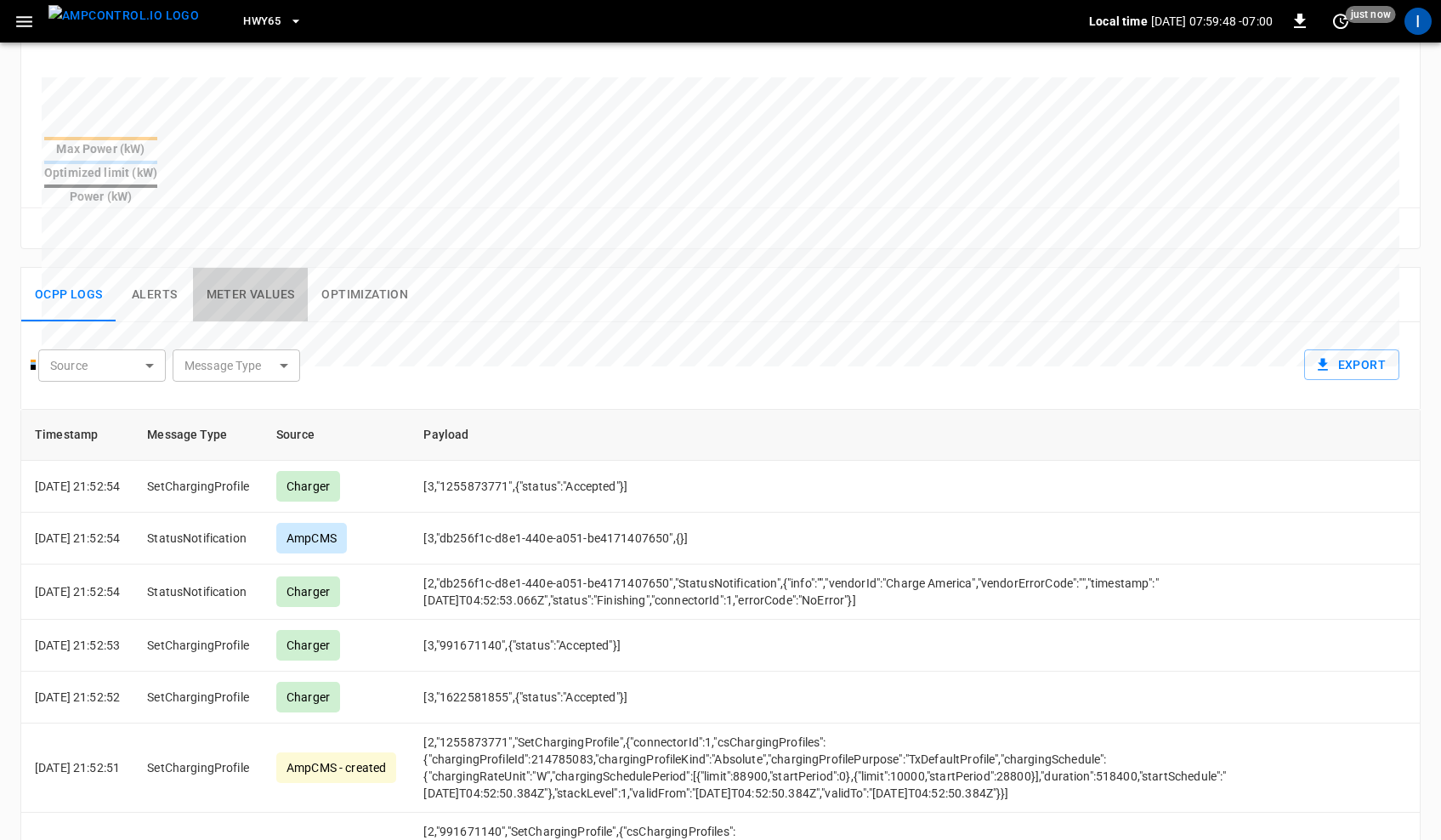 click on "Meter Values" at bounding box center [251, 295] 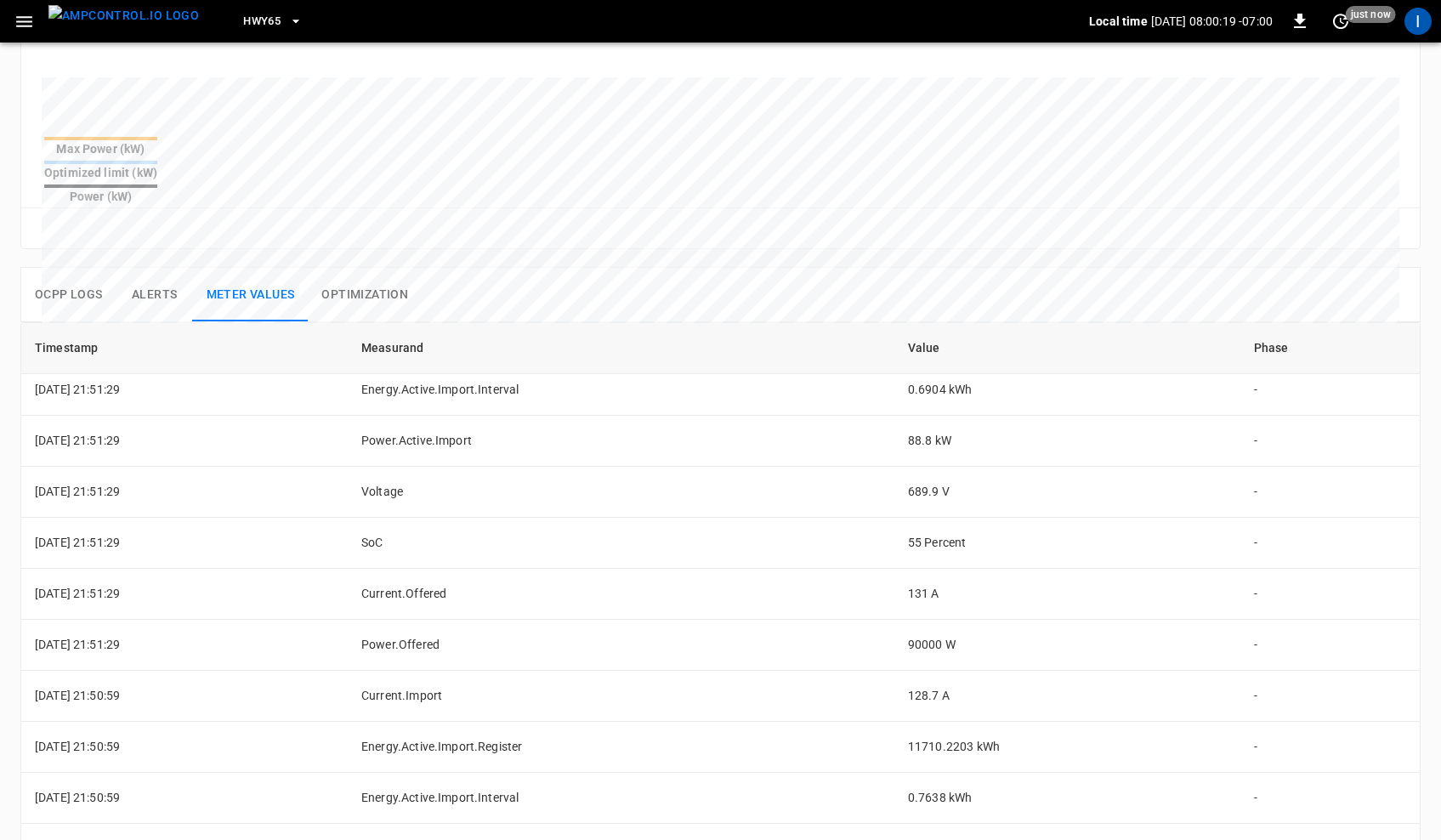 scroll, scrollTop: 1343, scrollLeft: 0, axis: vertical 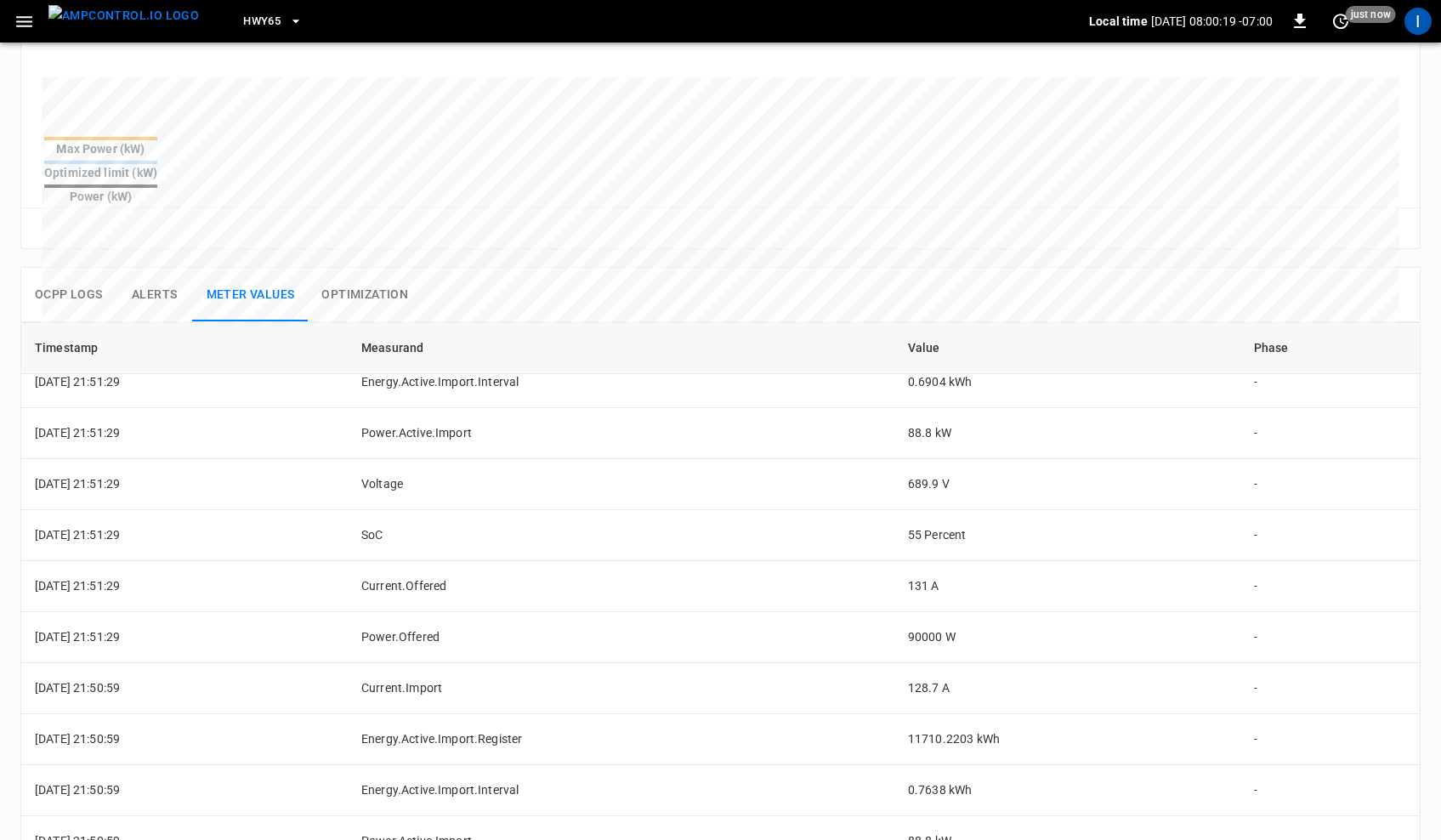 click on "Alerts" at bounding box center [155, 295] 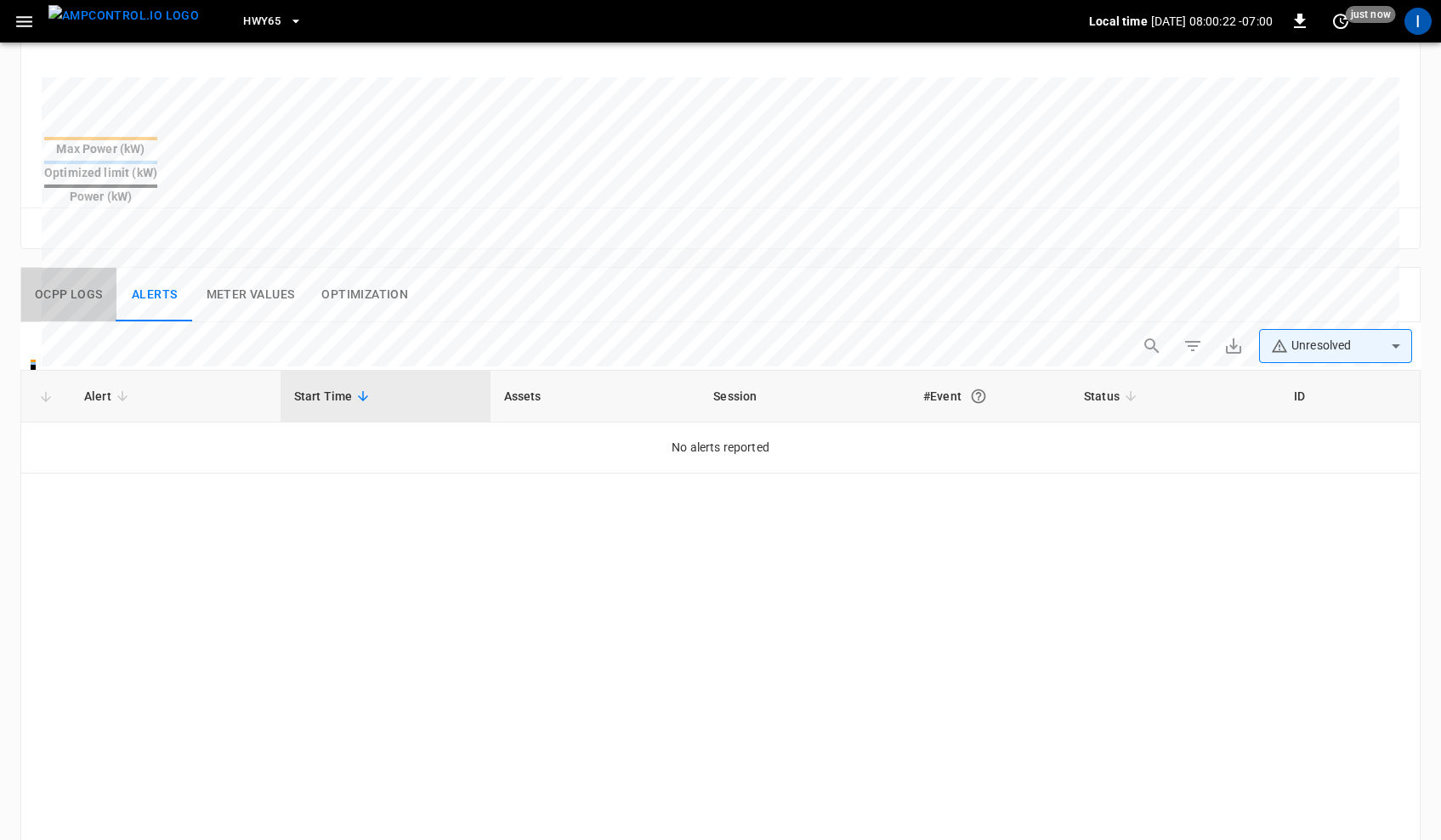 drag, startPoint x: 94, startPoint y: 262, endPoint x: 175, endPoint y: 273, distance: 81.743501 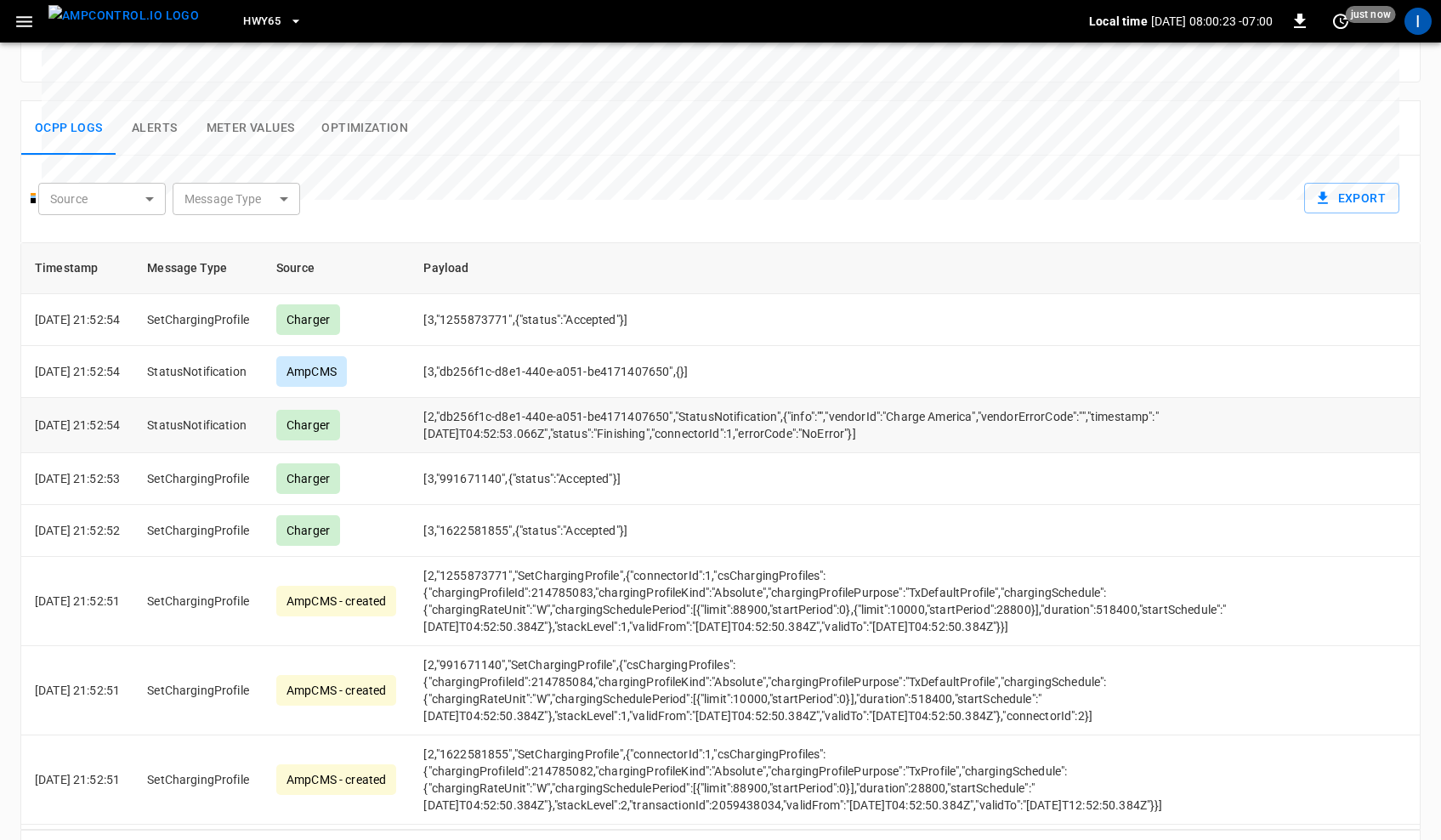 scroll, scrollTop: 758, scrollLeft: 0, axis: vertical 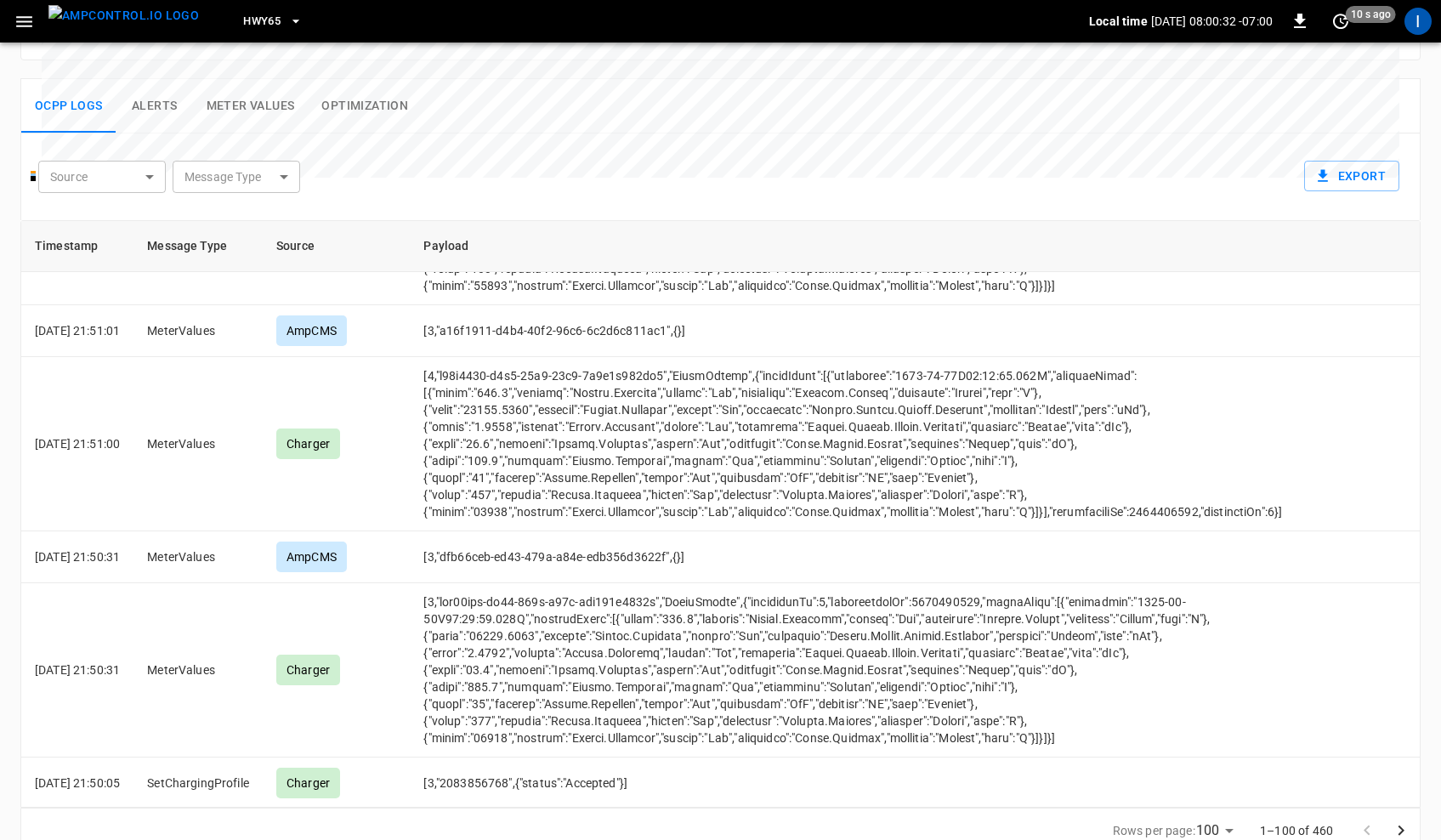 click on "HWY65 Local time 2025-07-02 08:00:32 -07:00 0 10 s ago I Session 9103 ... Copy Not Active 2059438034 Actions Details Start 2025-06-30 20:34:16 34.00  % End 2025-06-30 21:52:54 55.00% Duration 1h 18m 38s Energy 116.14 kWh Supply Cost - Assets Charger ca-hwy65-ne-evseC15 Connector C15A Vehicle - IdTag 2389723958000 Power SOC Energy Connectivity Live Power - Live Utilization - Resolution 1 min ** Resolution Max Power (kW) Optimized limit (kW) Power (kW) Reset zoom Ocpp logs Alerts Meter Values Optimization Source ​ Source Message Type ​ Message Type Export Timestamp Message Type Source Payload 2025-06-30 21:52:54 SetChargingProfile Charger [3,"1255873771",{"status":"Accepted"}] 2025-06-30 21:52:54 StatusNotification AmpCMS [3,"db256f1c-d8e1-440e-a051-be4171407650",{}] 2025-06-30 21:52:54 StatusNotification Charger 2025-06-30 21:52:53 SetChargingProfile Charger [3,"991671140",{"status":"Accepted"}] 2025-06-30 21:52:52 SetChargingProfile Charger [3,"1622581855",{"status":"Accepted"}] 2025-06-30 21:52:51 AmpCMS" at bounding box center (720, 58) 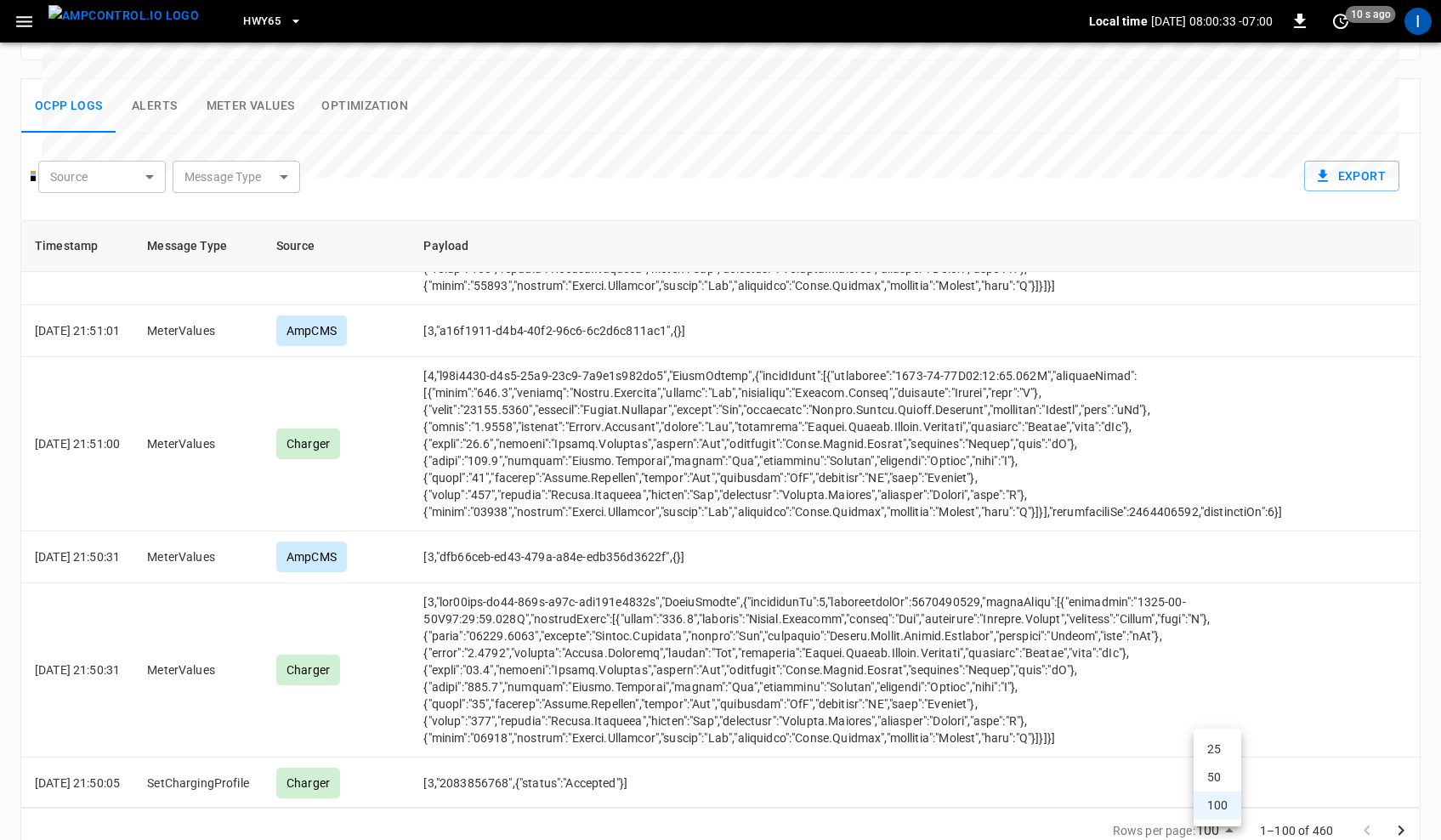 drag, startPoint x: 1245, startPoint y: 663, endPoint x: 1265, endPoint y: 698, distance: 40.311289 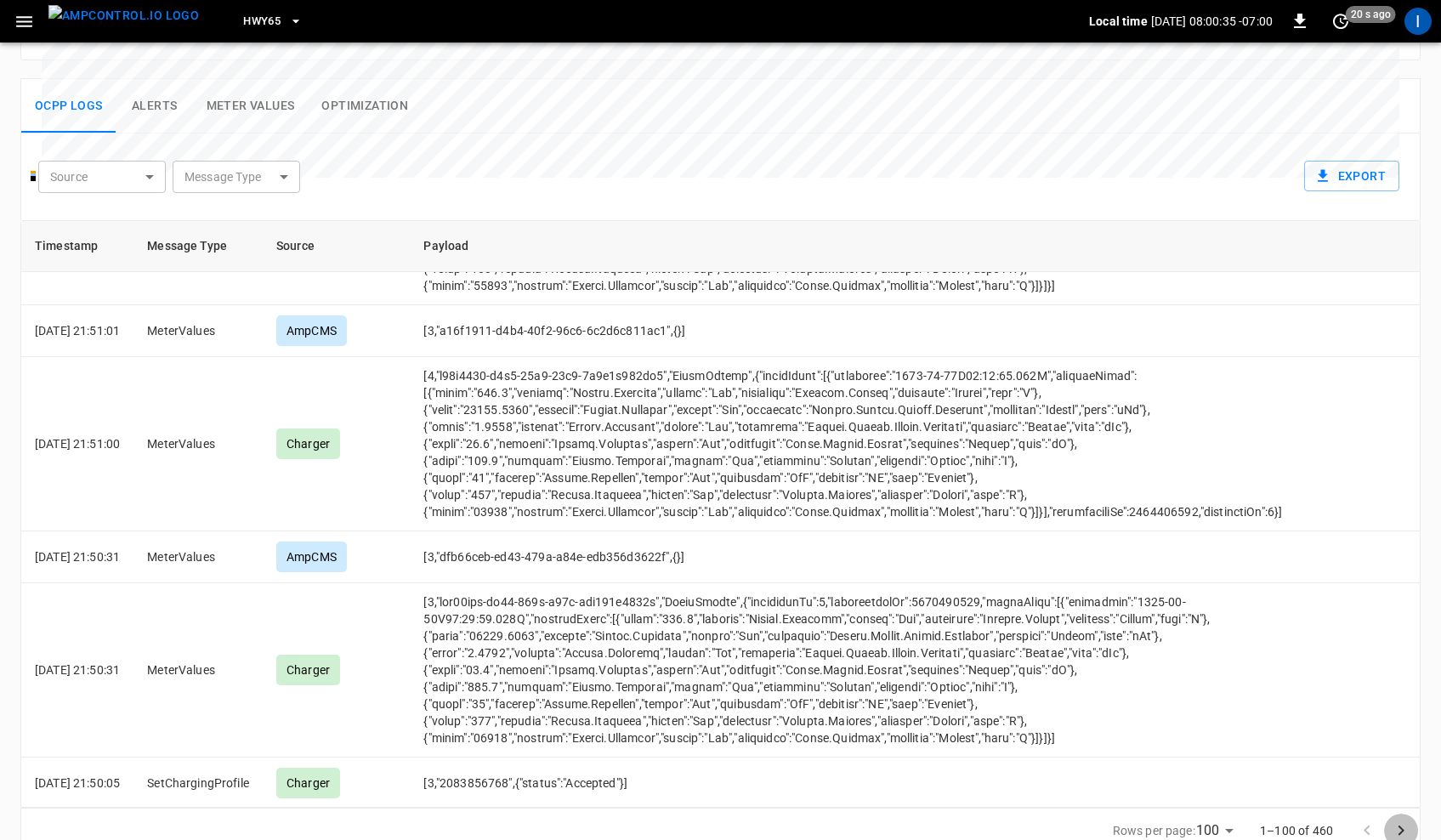 click 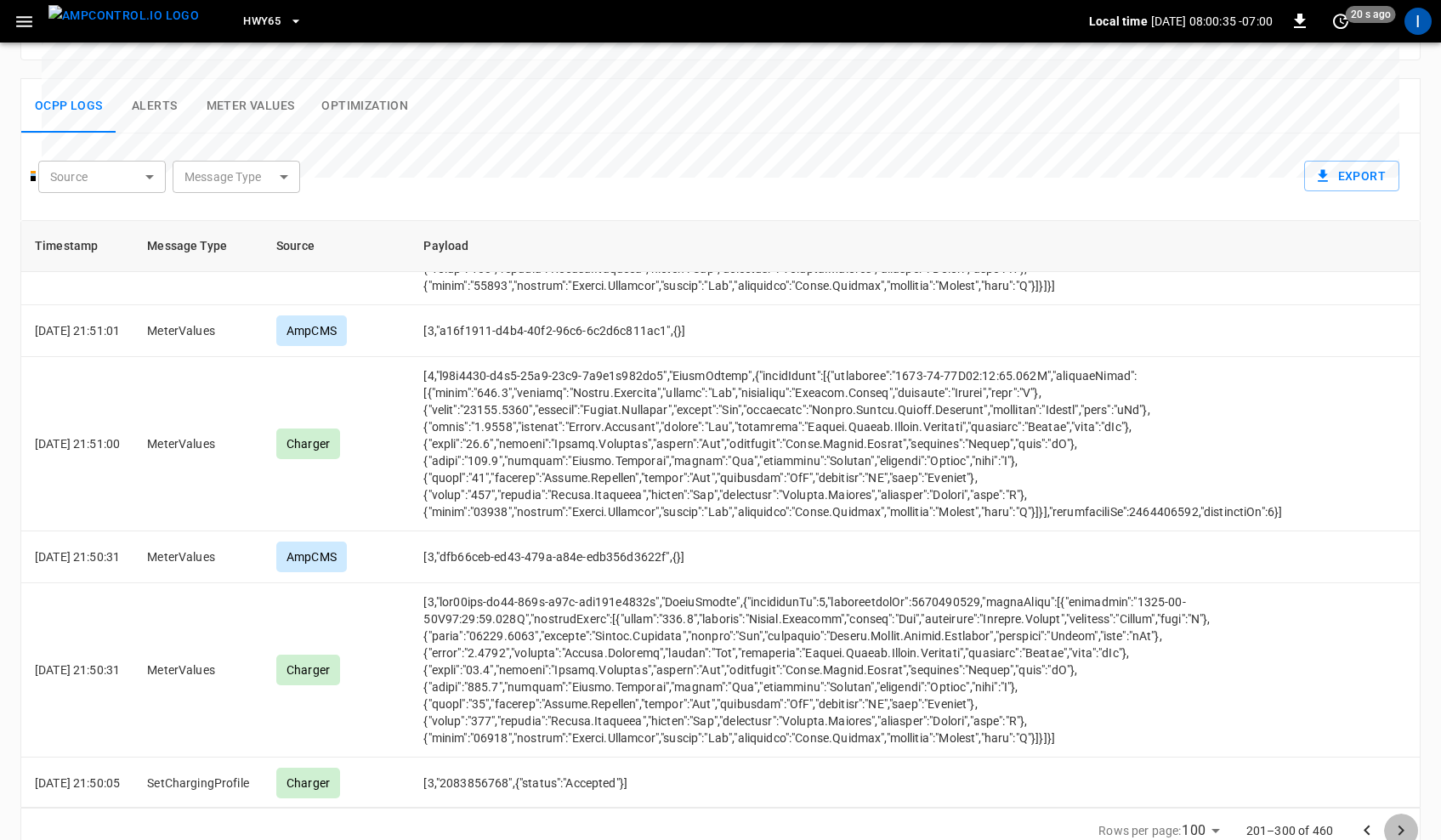 click 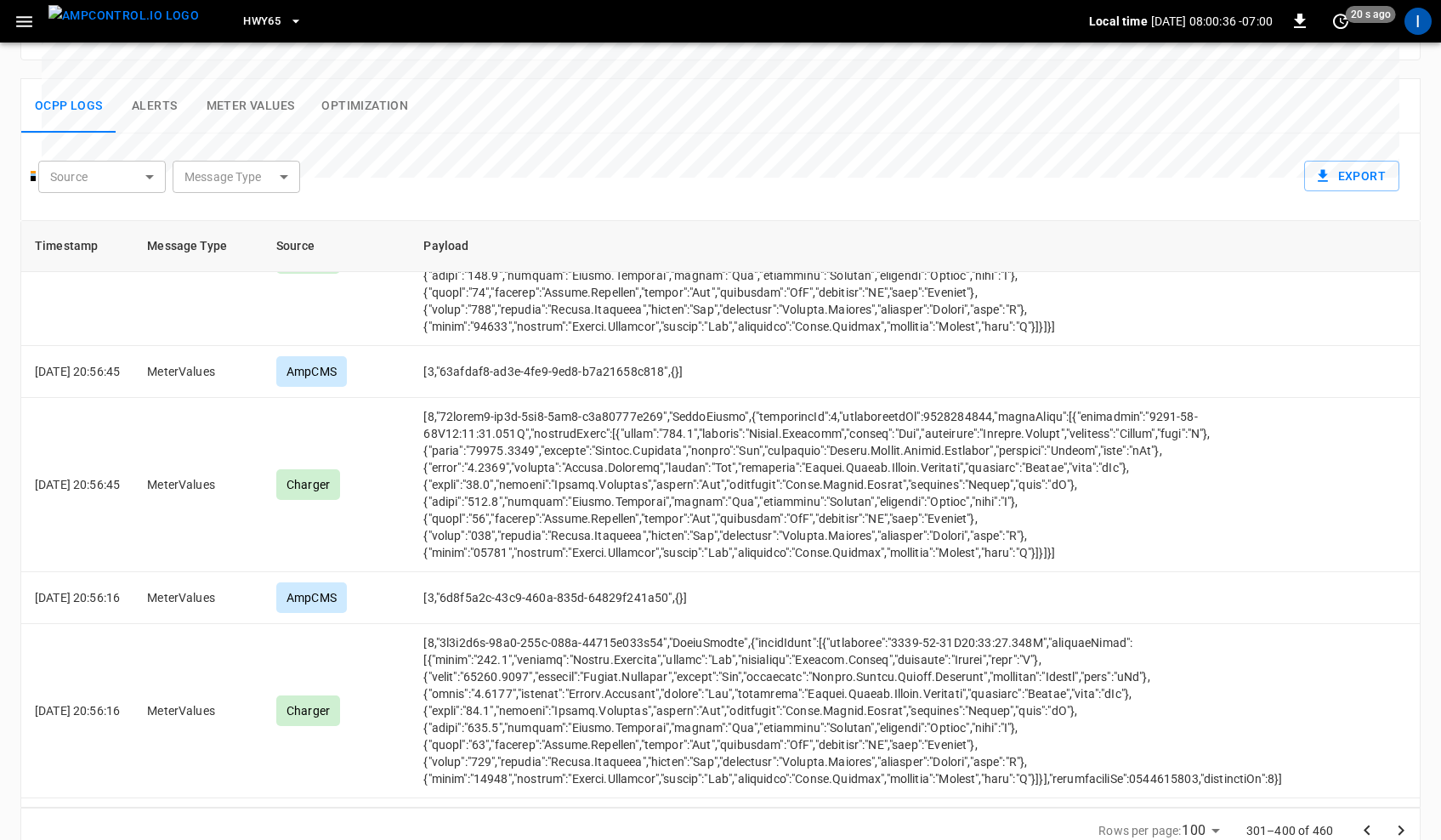 click 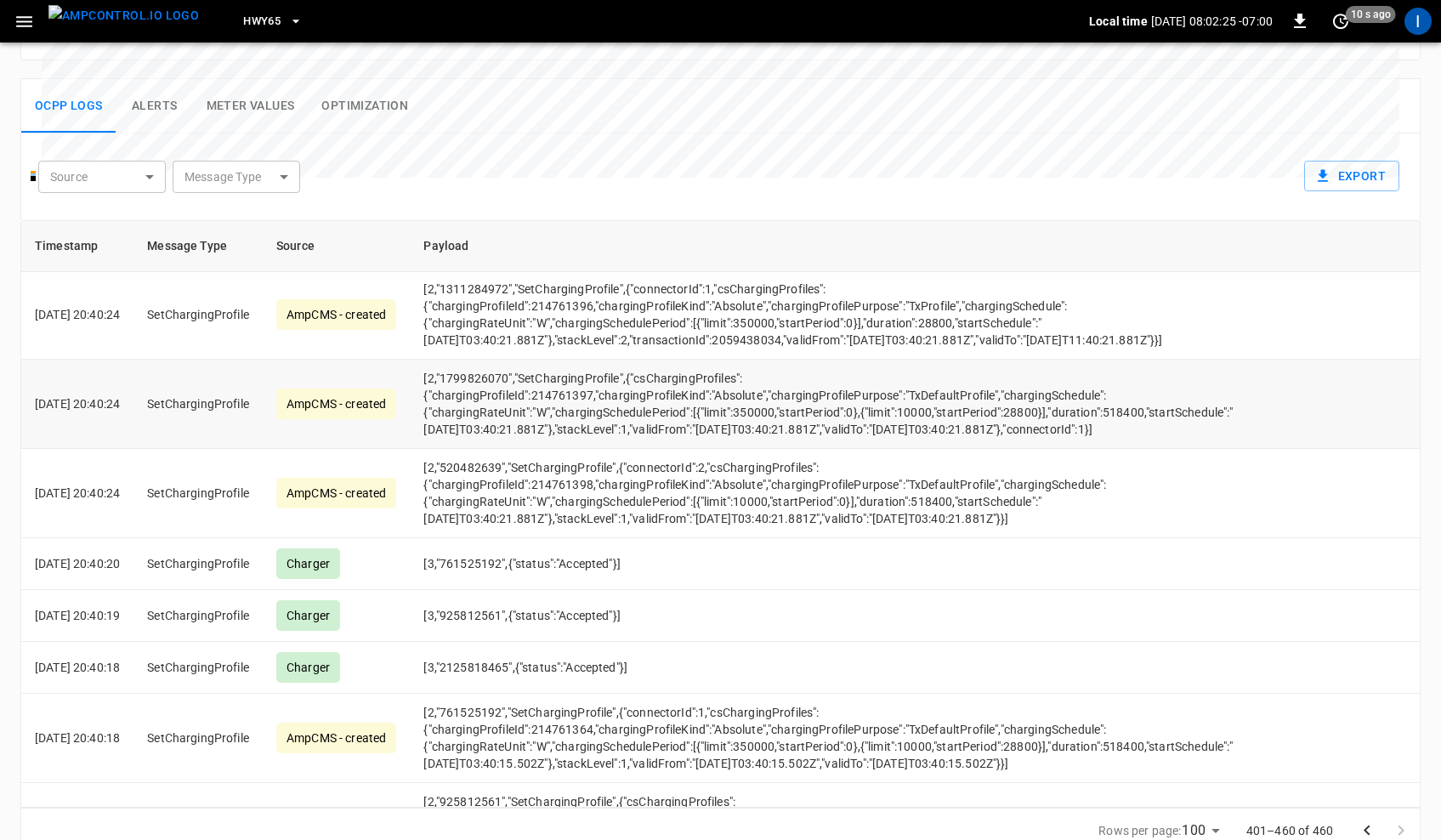 scroll, scrollTop: 0, scrollLeft: 0, axis: both 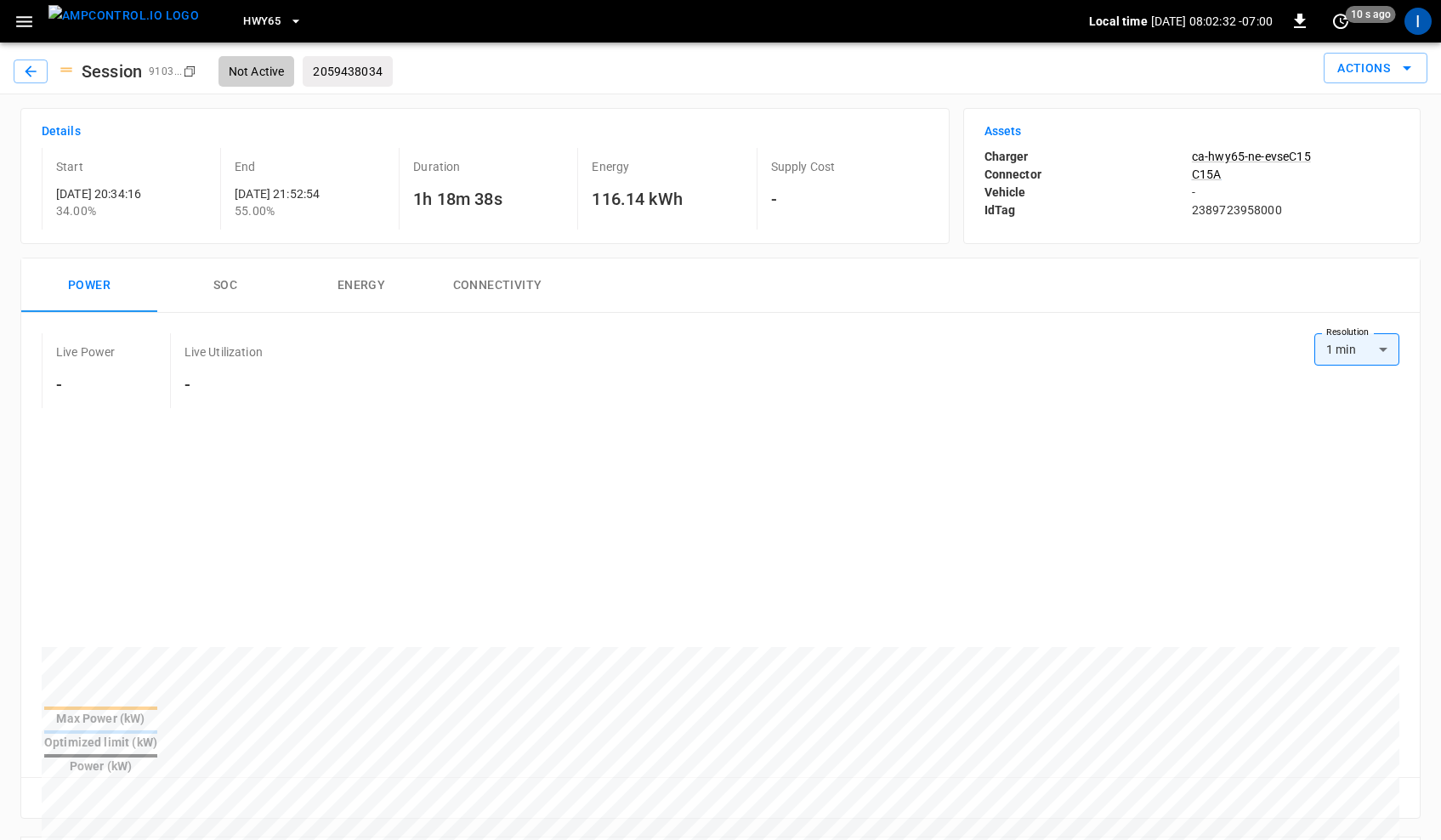 click on "C15A" at bounding box center [1296, 174] 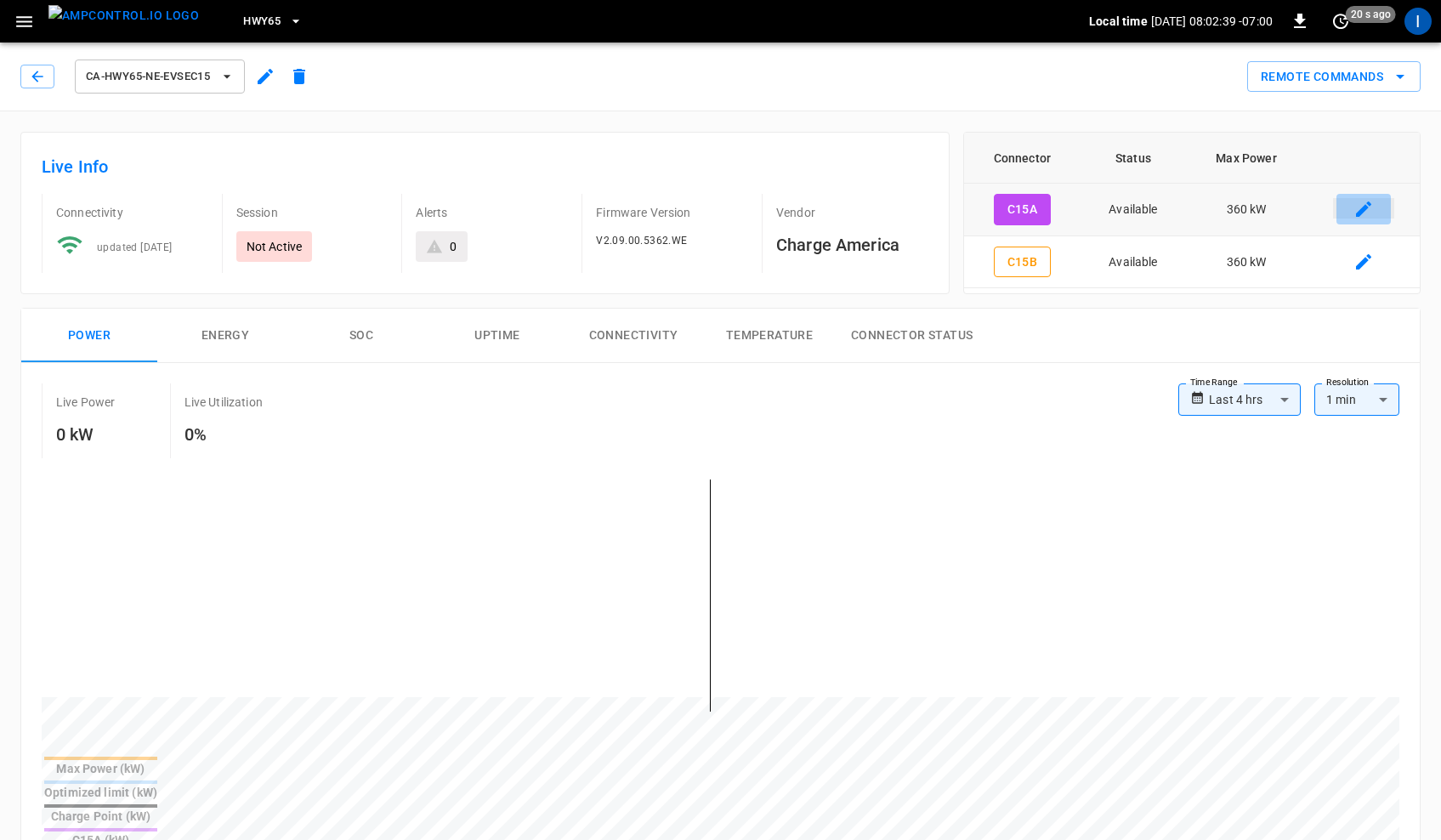 click 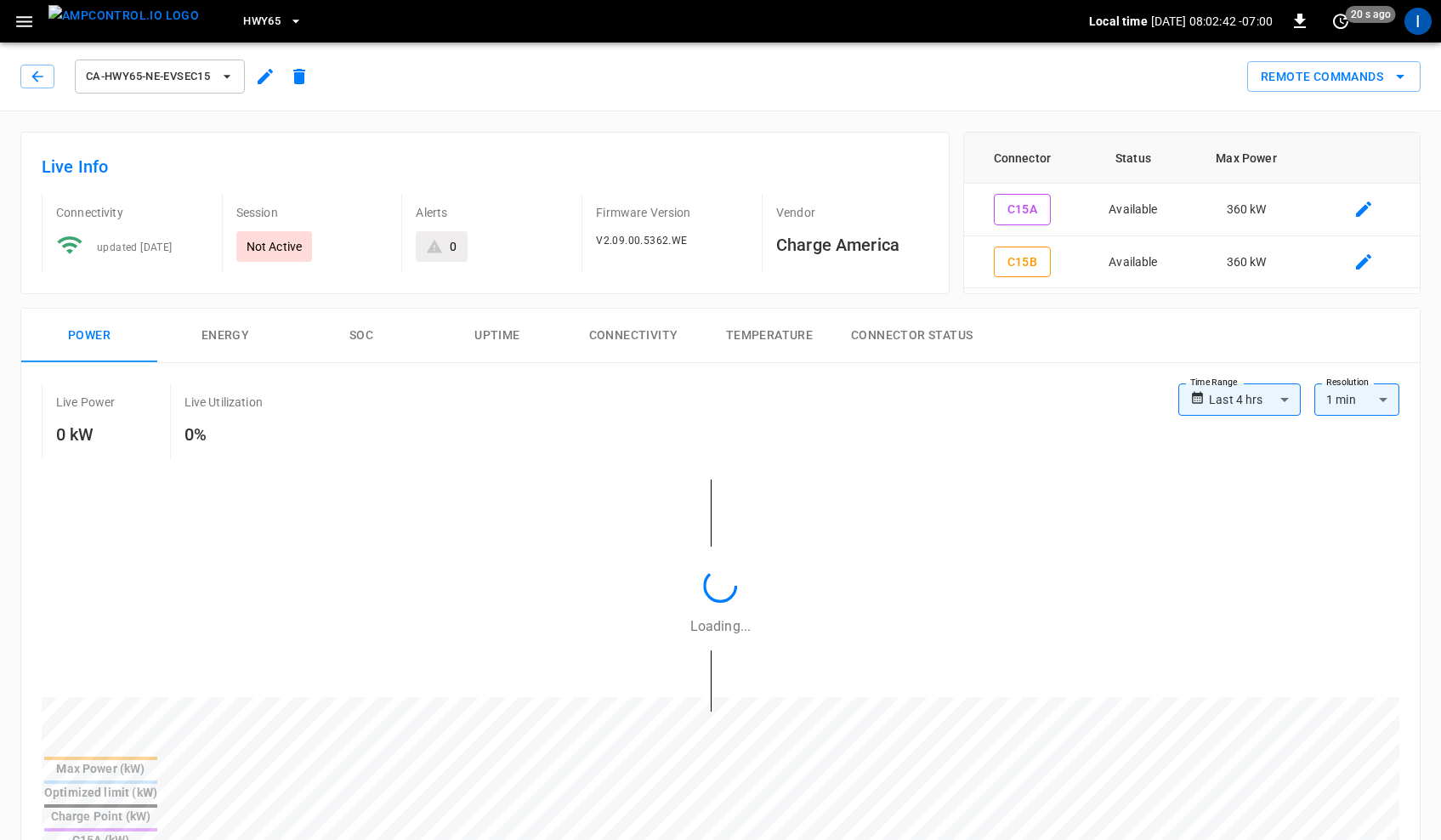 type on "**********" 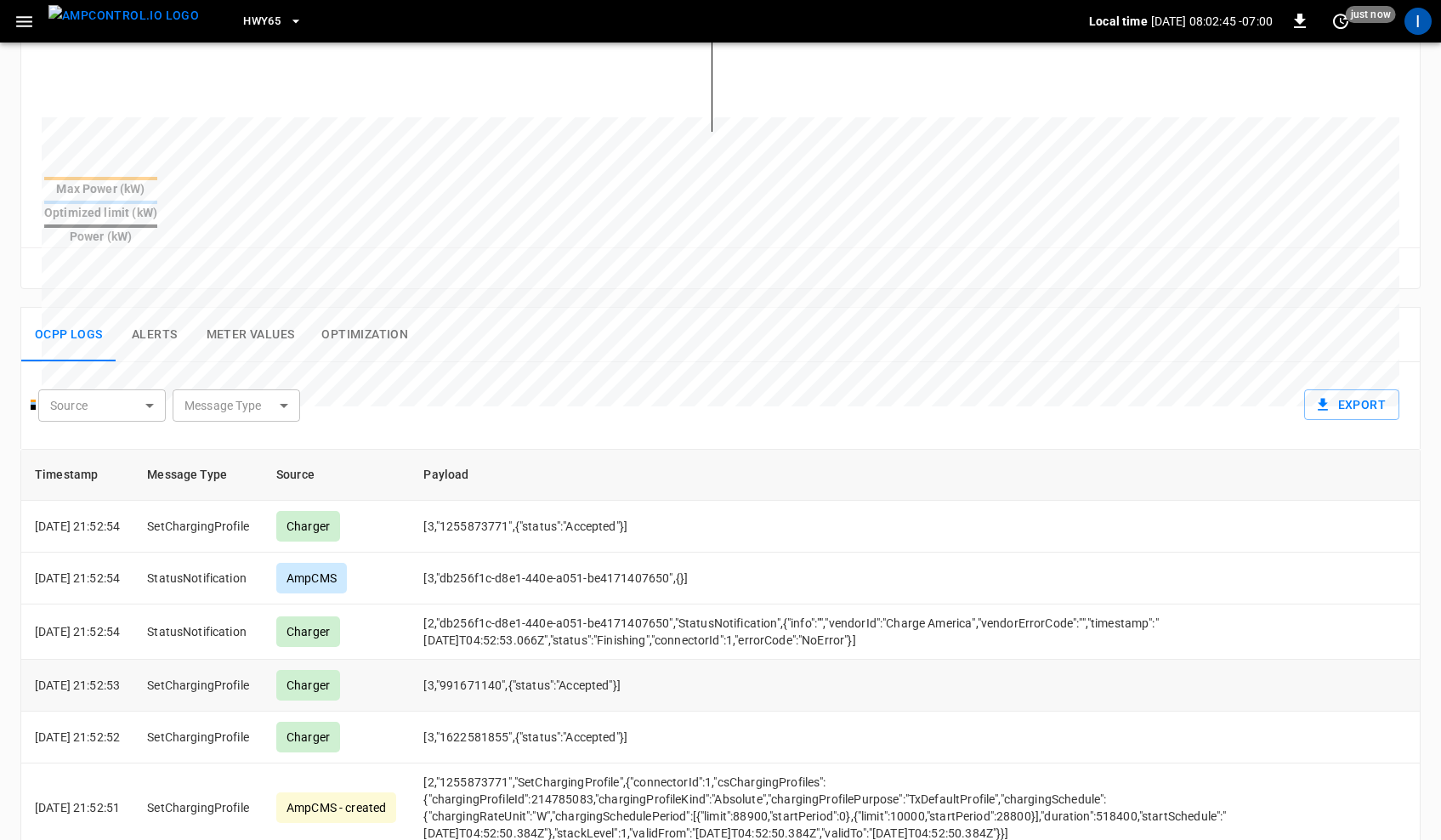 scroll, scrollTop: 531, scrollLeft: 0, axis: vertical 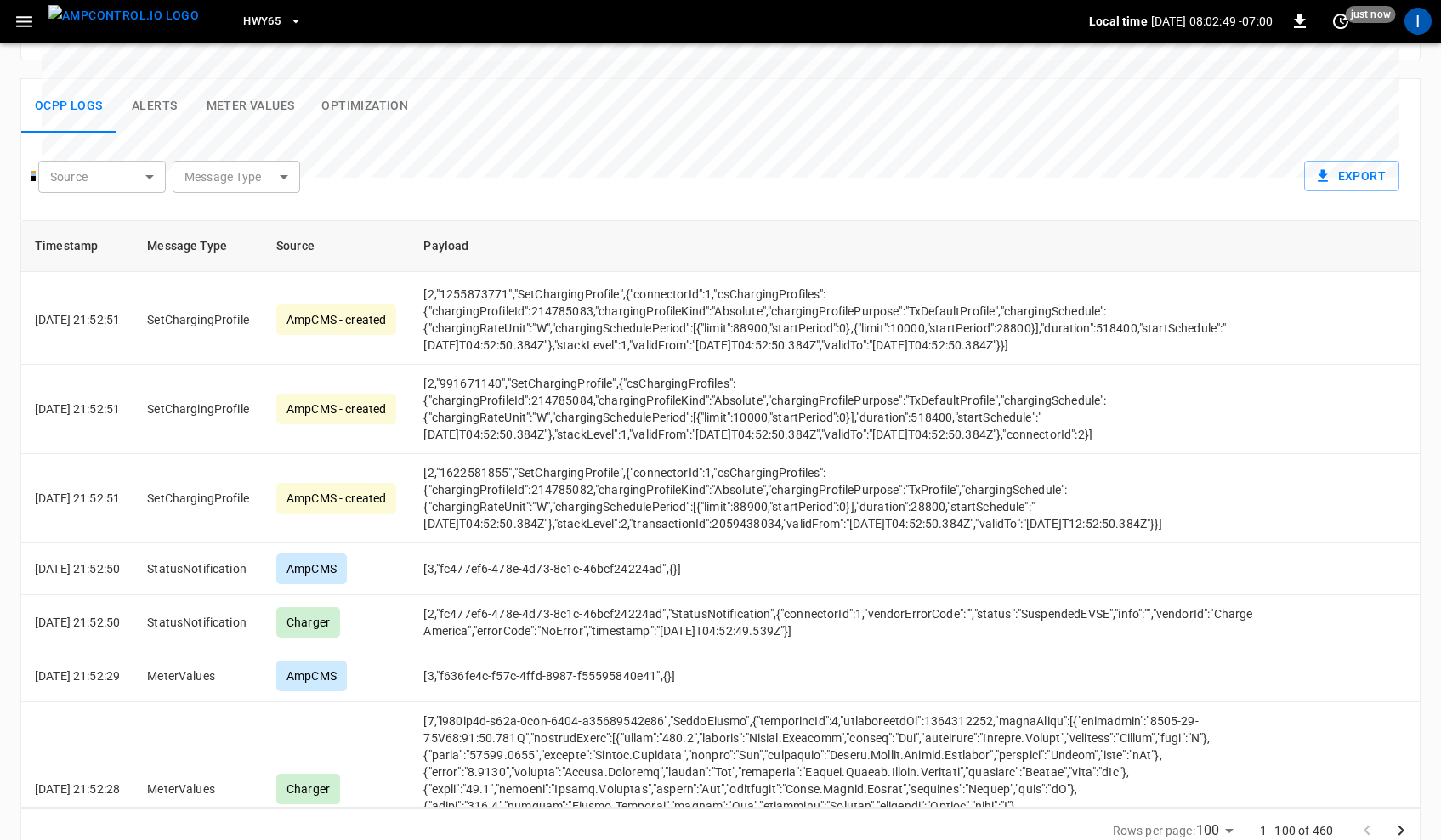 click on "HWY65 Local time 2025-07-02 08:02:49 -07:00 0 just now I Session 9103 ... Copy Not Active 2059438034 Actions Details Start 2025-06-30 20:34:16 34.00  % End 2025-06-30 21:52:54 55.00% Duration 1h 18m 38s Energy 116.14 kWh Supply Cost - Assets Charger ca-hwy65-ne-evseC15 Connector C15A Vehicle - IdTag 2389723958000 Power SOC Energy Connectivity Live Power - Live Utilization - Resolution 1 min ** Resolution Max Power (kW) Optimized limit (kW) Power (kW) Reset zoom Ocpp logs Alerts Meter Values Optimization Source ​ Source Message Type ​ Message Type Export Timestamp Message Type Source Payload 2025-06-30 21:52:54 SetChargingProfile Charger [3,"1255873771",{"status":"Accepted"}] 2025-06-30 21:52:54 StatusNotification AmpCMS [3,"db256f1c-d8e1-440e-a051-be4171407650",{}] 2025-06-30 21:52:54 StatusNotification Charger 2025-06-30 21:52:53 SetChargingProfile Charger [3,"991671140",{"status":"Accepted"}] 2025-06-30 21:52:52 SetChargingProfile Charger [3,"1622581855",{"status":"Accepted"}] 2025-06-30 21:52:51 AmpCMS" at bounding box center (720, 58) 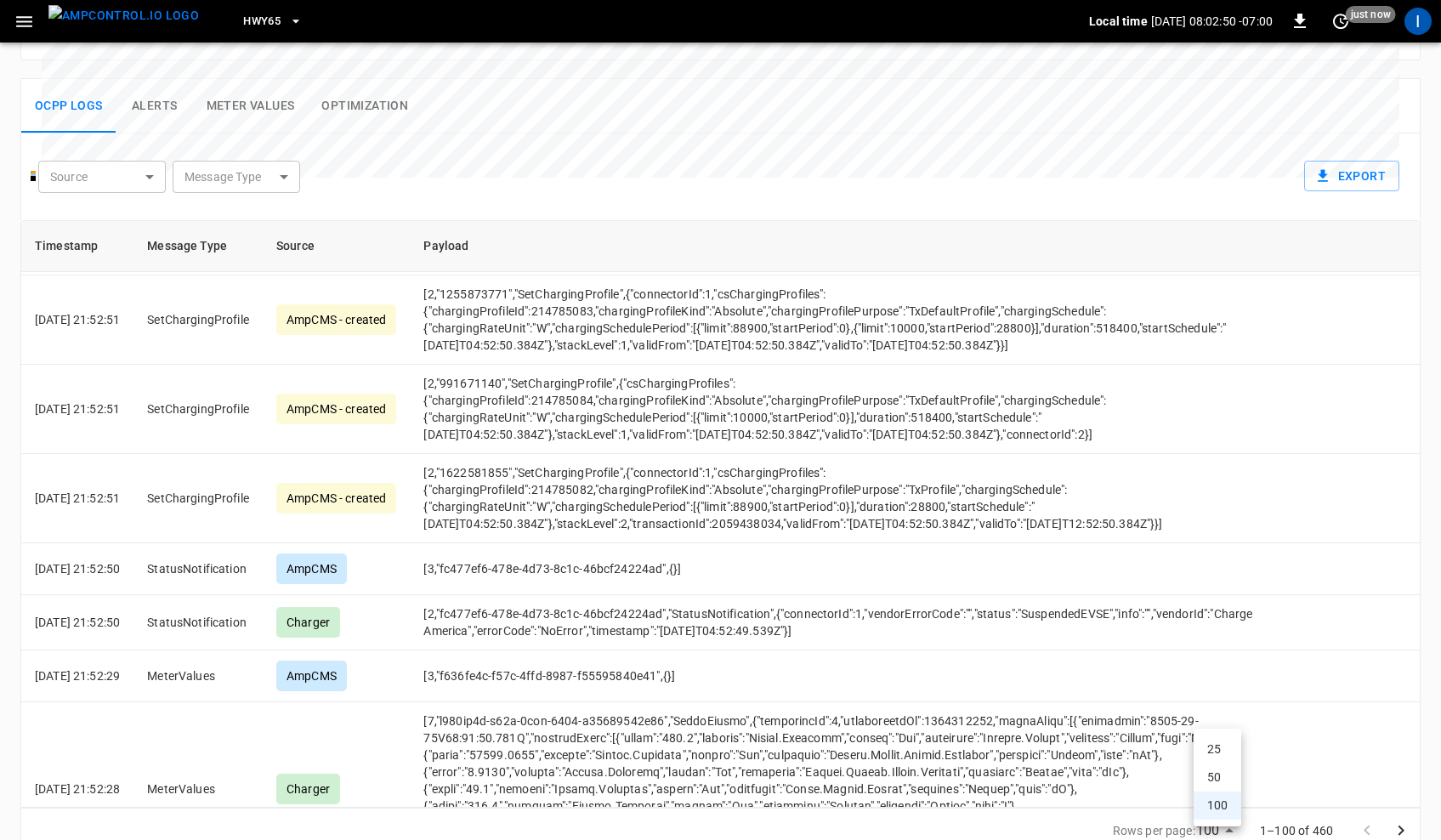 click at bounding box center (720, 420) 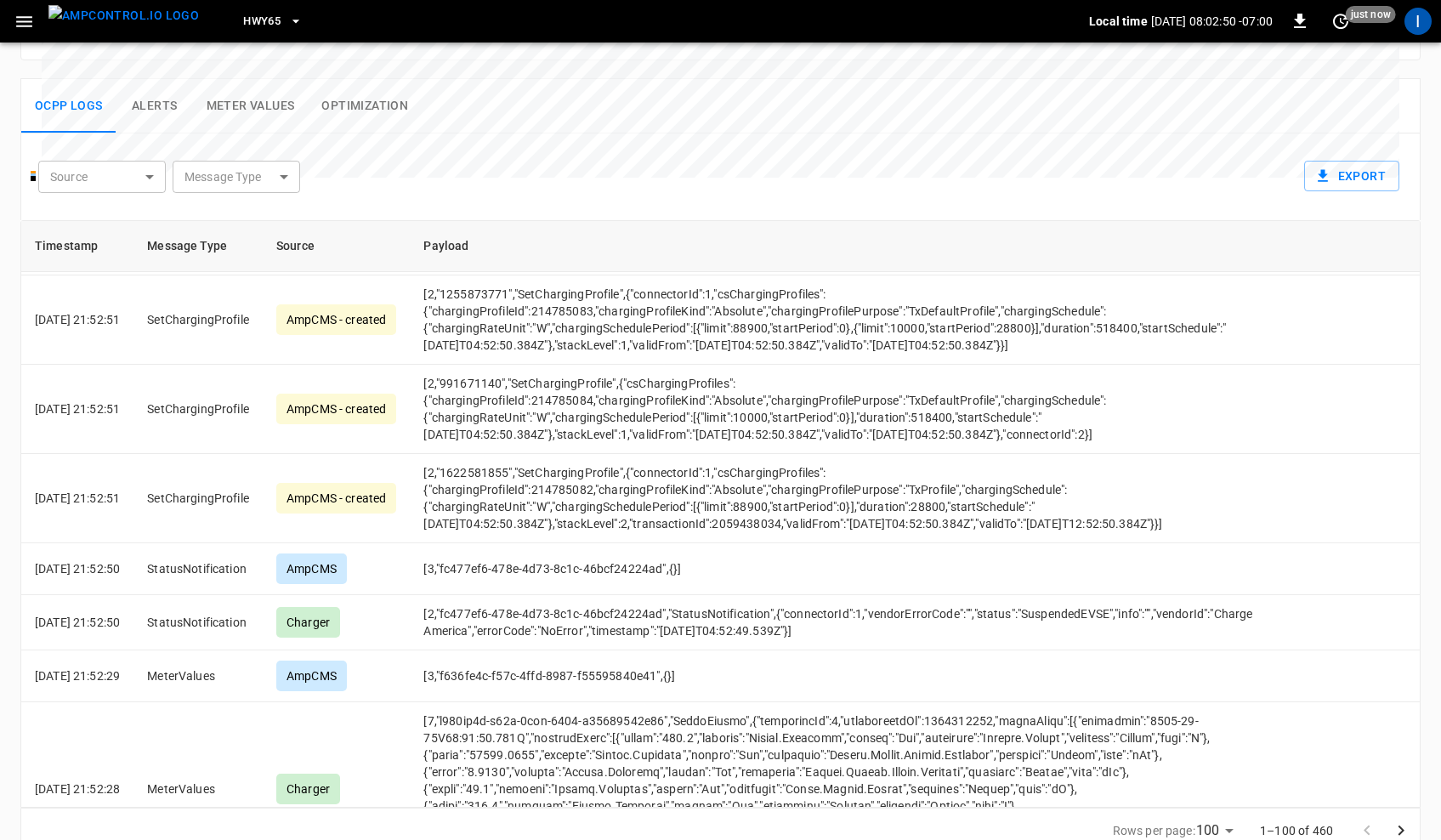 click at bounding box center (720, 420) 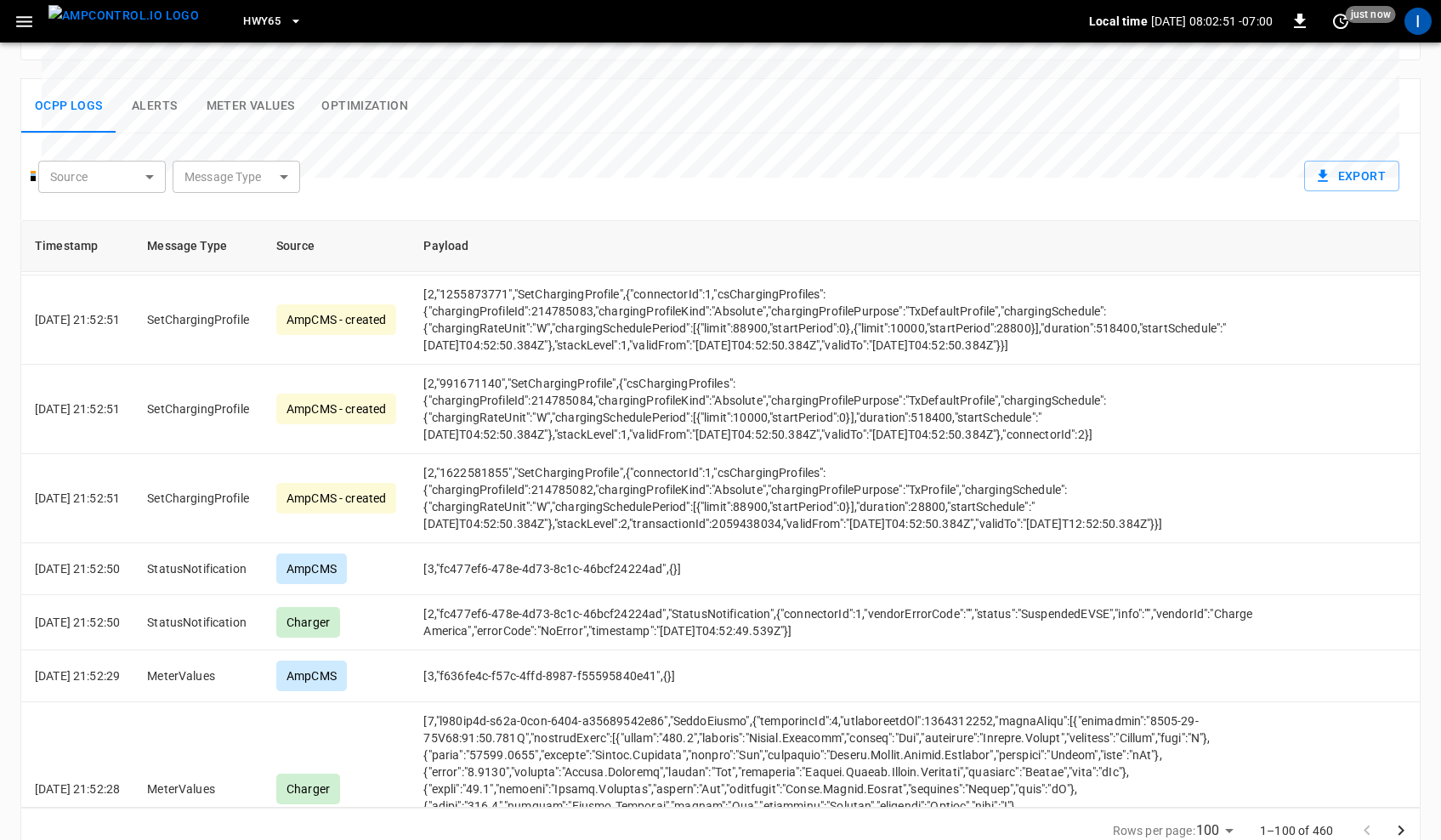 click 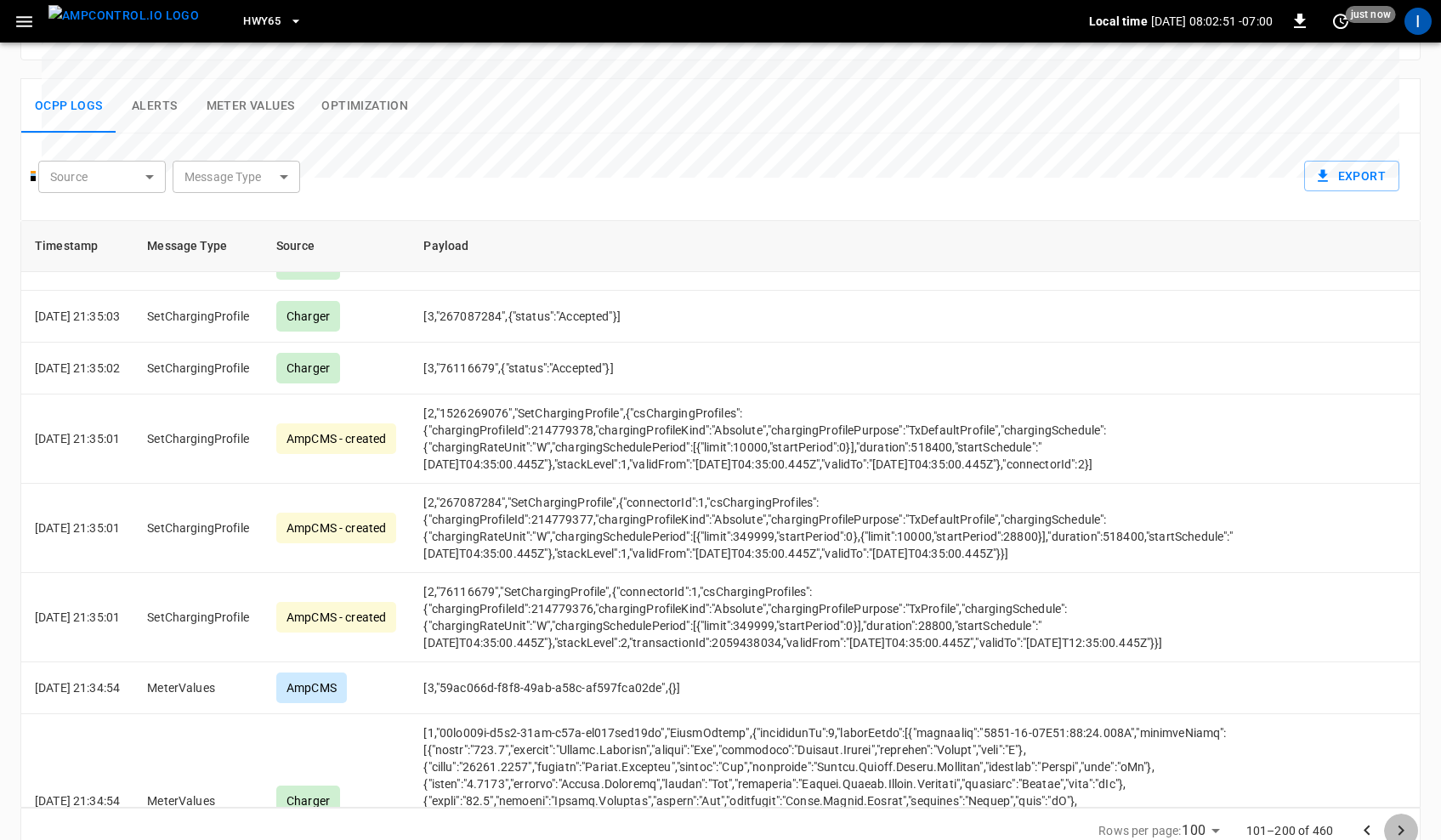 click 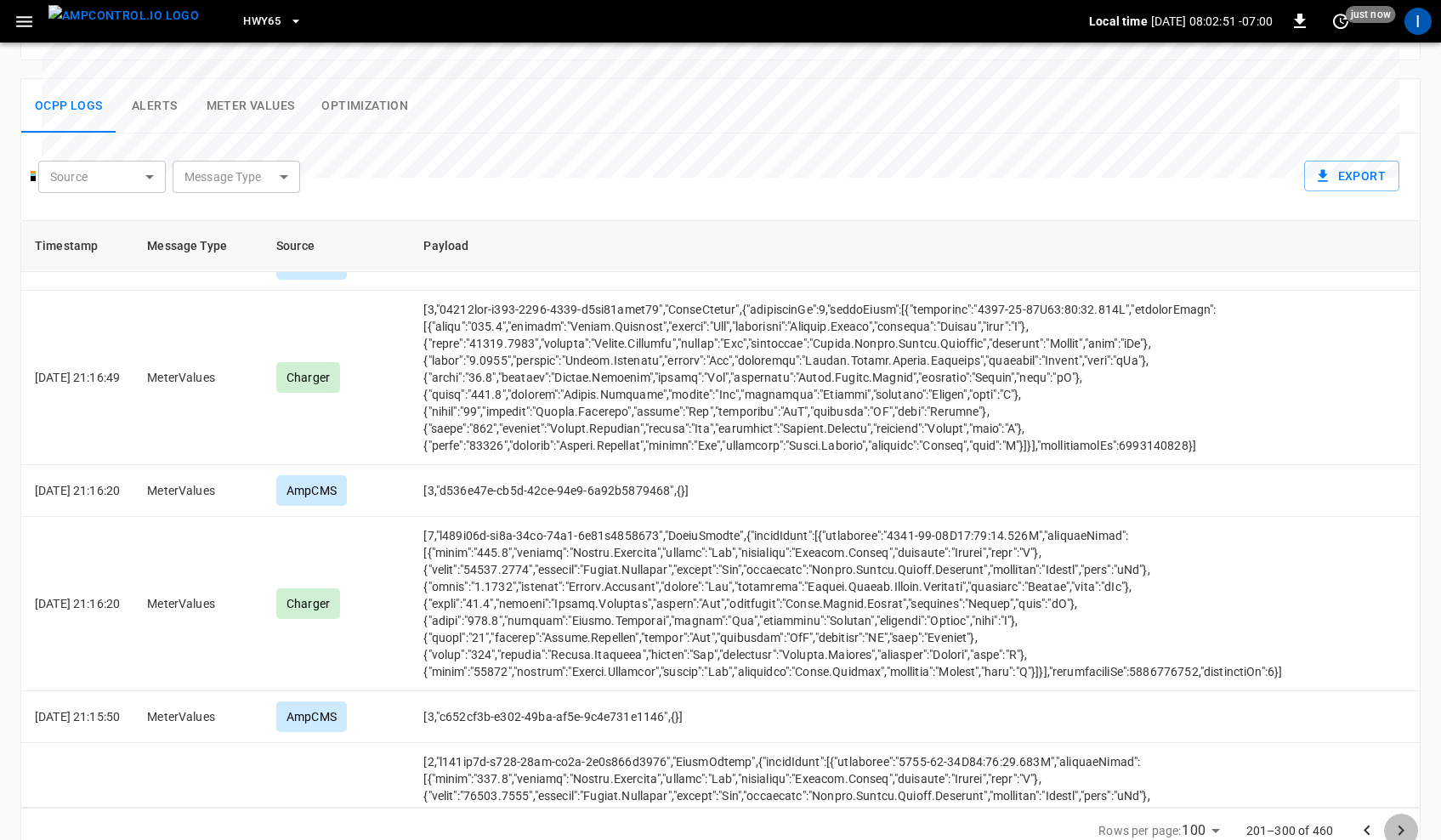 click 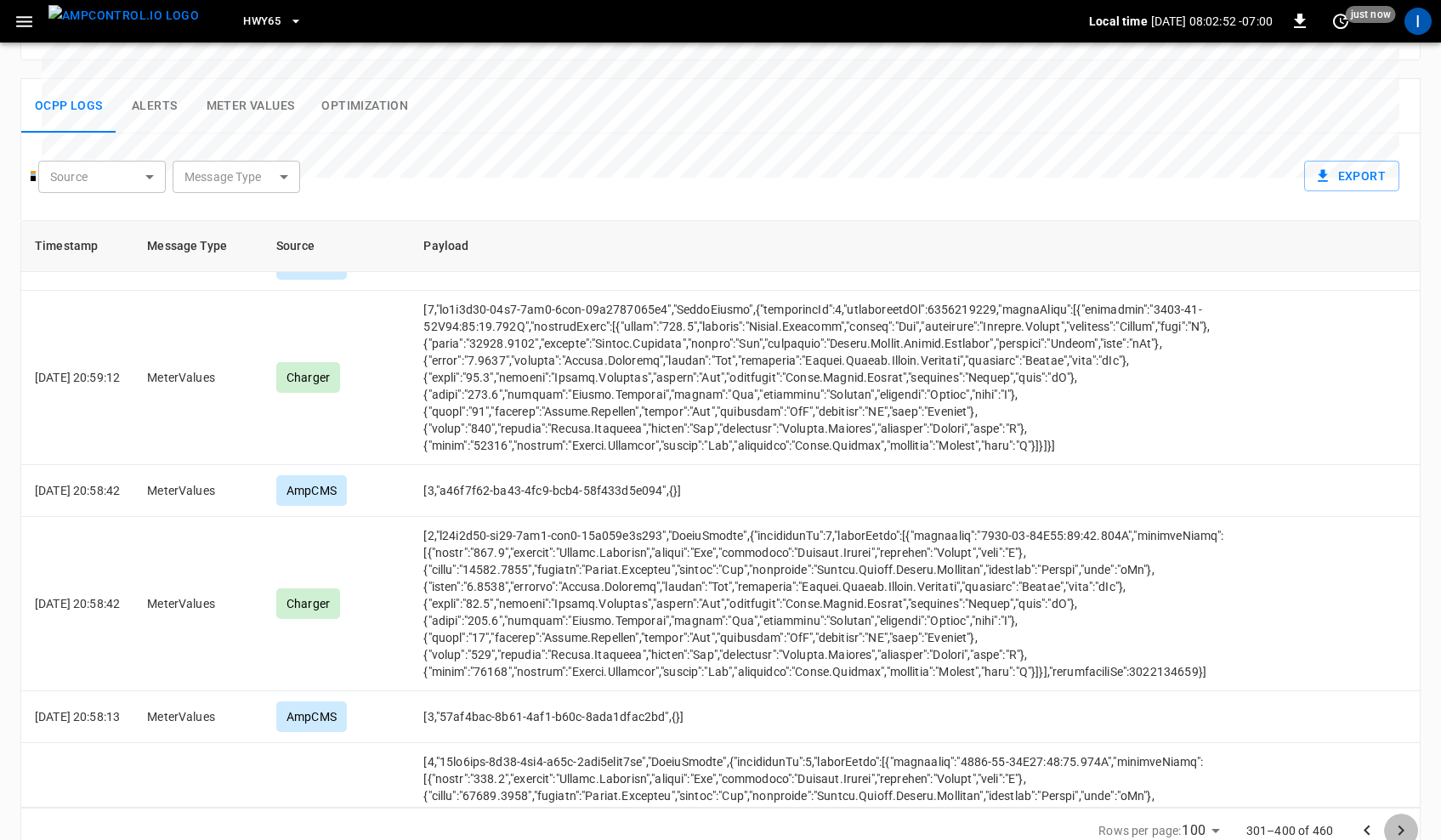 drag, startPoint x: 1406, startPoint y: 798, endPoint x: 1373, endPoint y: 797, distance: 33.015148 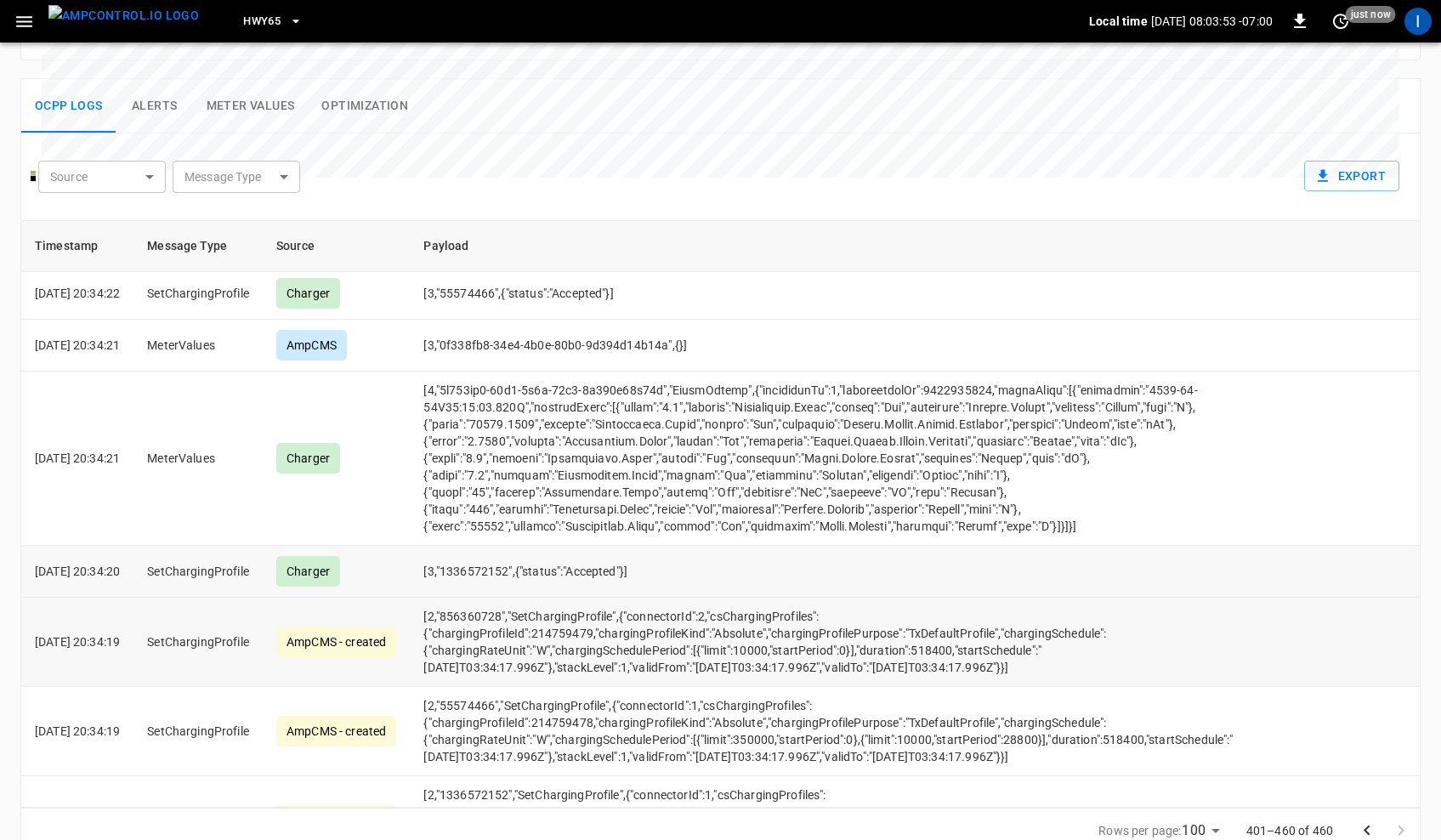 scroll, scrollTop: 4574, scrollLeft: 0, axis: vertical 